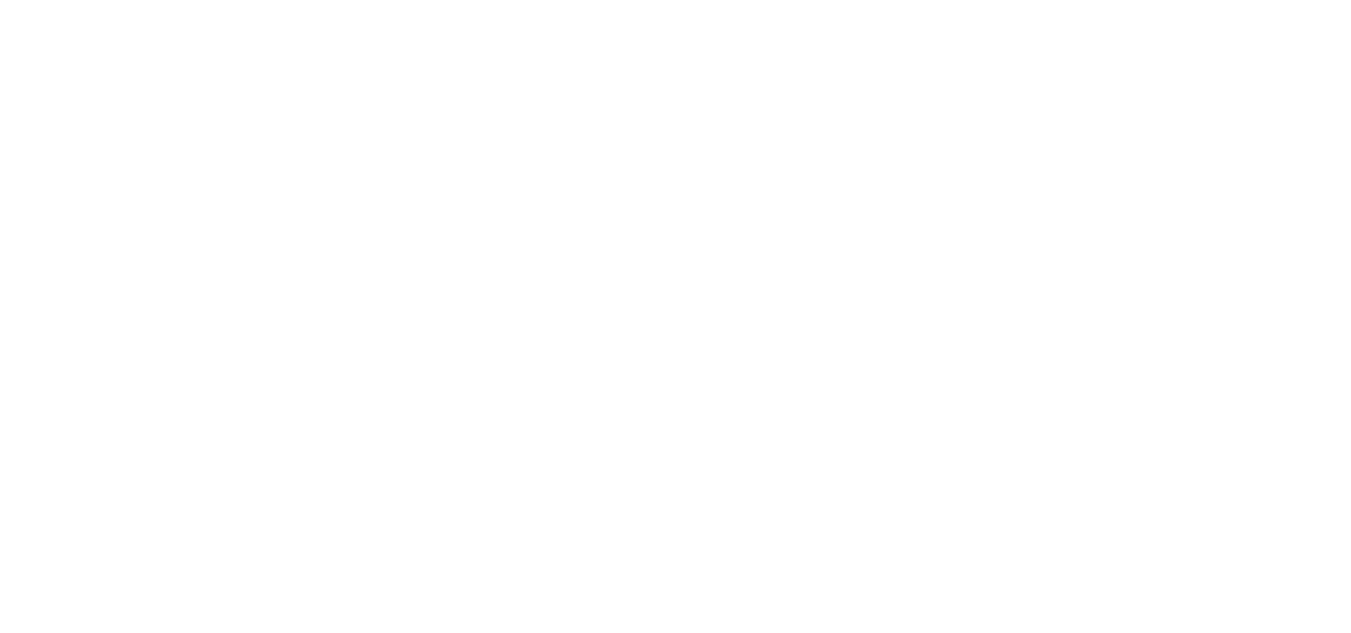 scroll, scrollTop: 0, scrollLeft: 0, axis: both 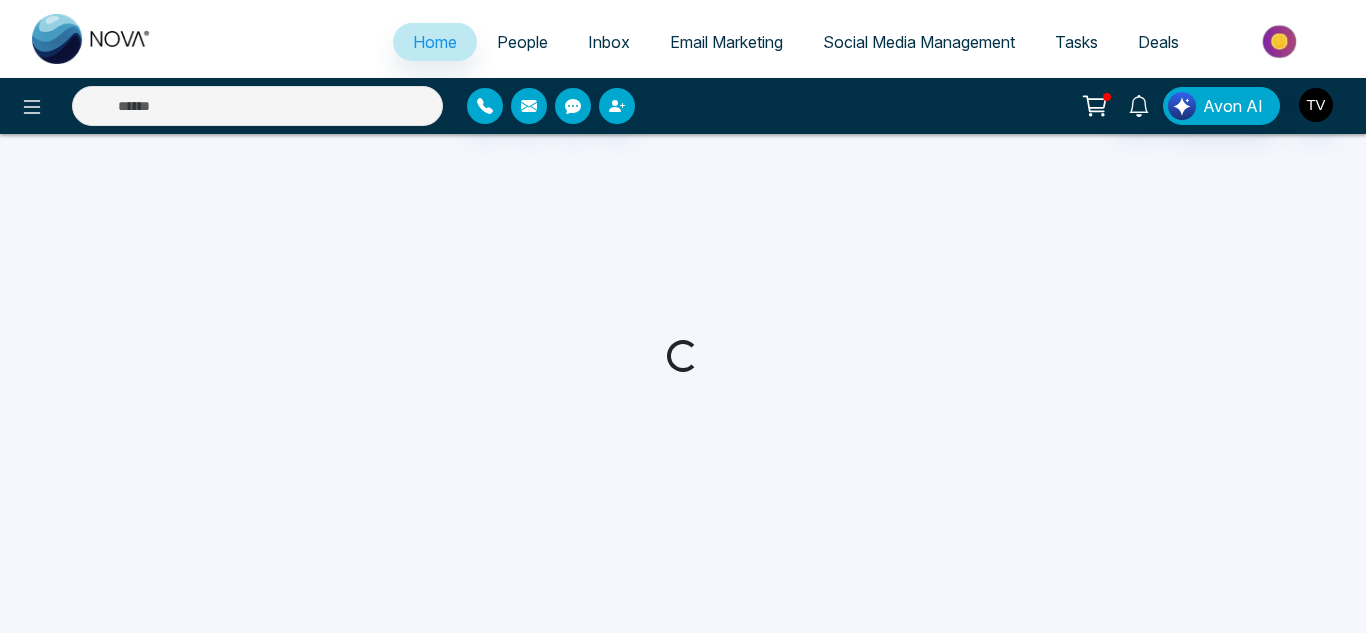 select on "*" 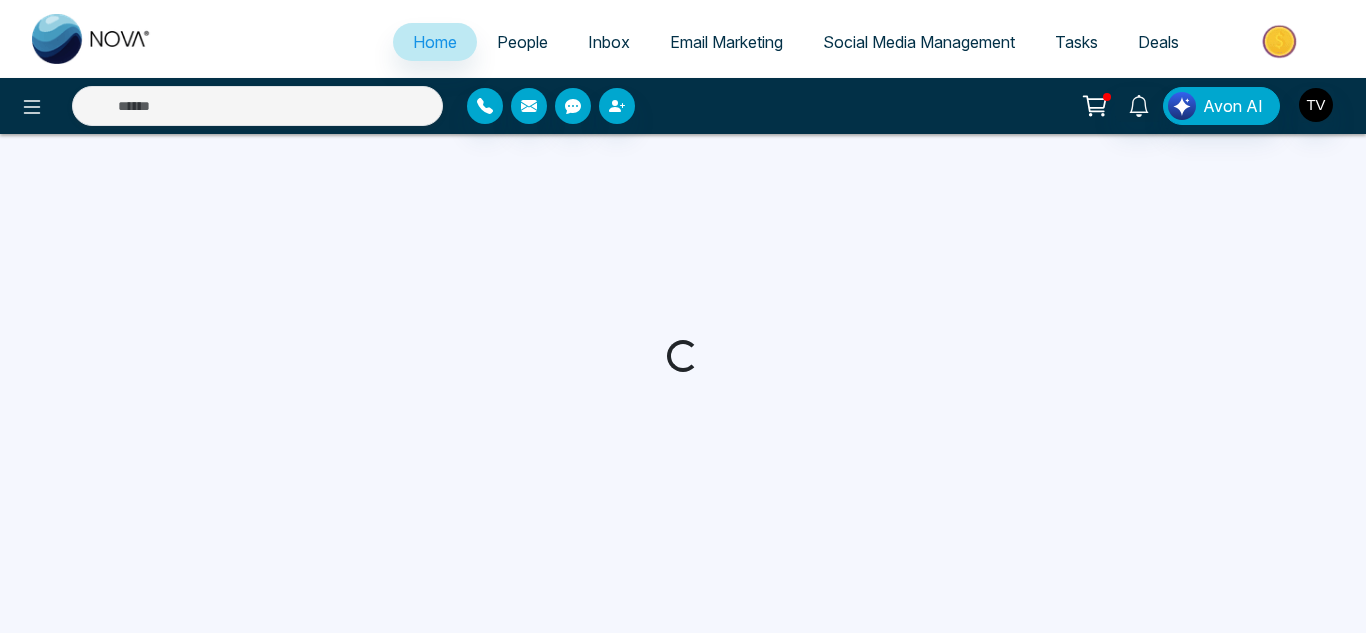 select on "*" 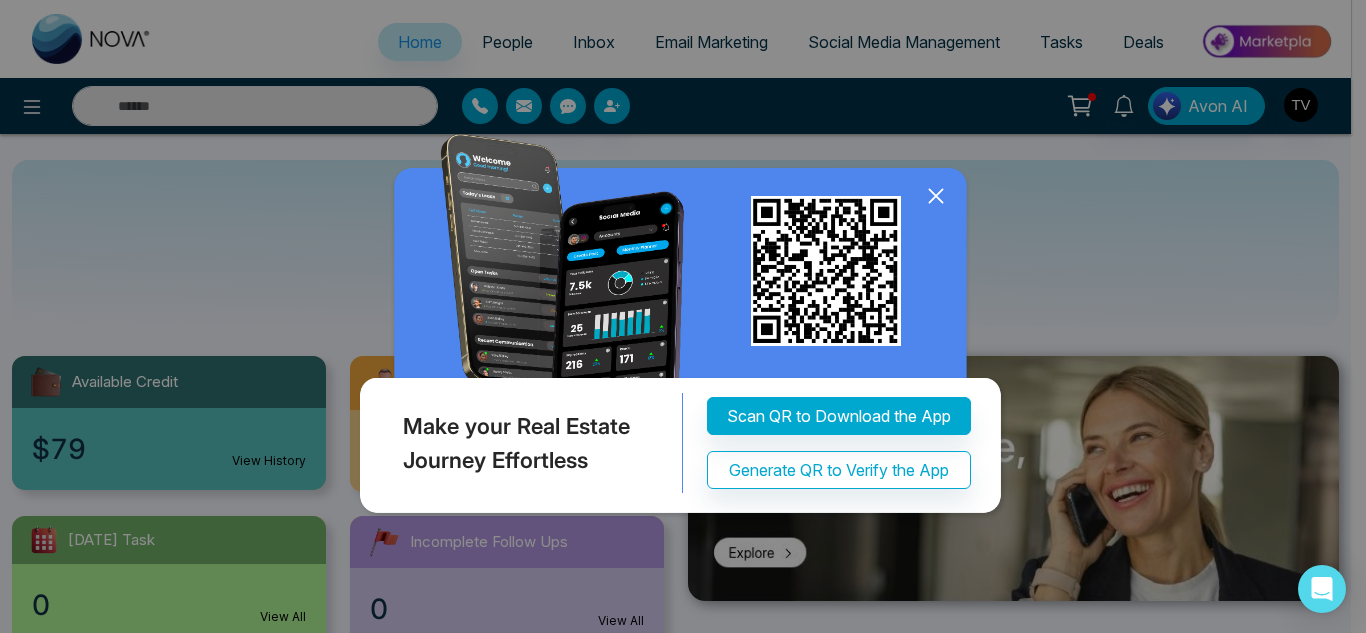 click 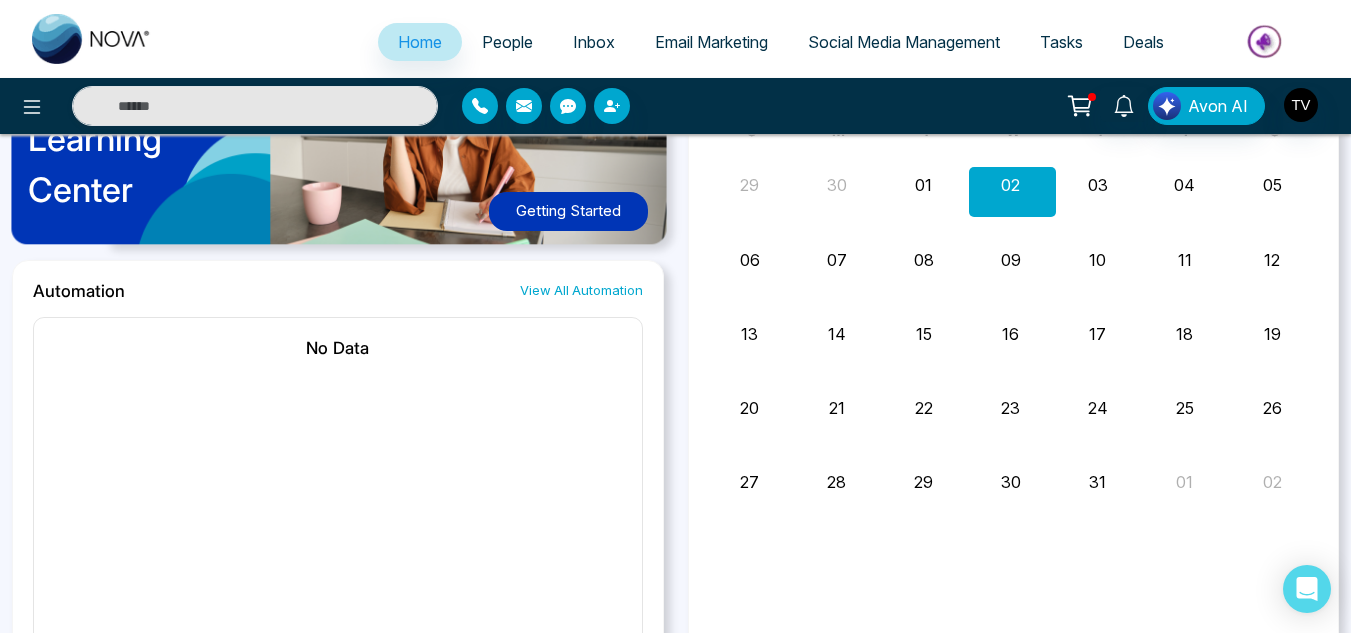 scroll, scrollTop: 1772, scrollLeft: 0, axis: vertical 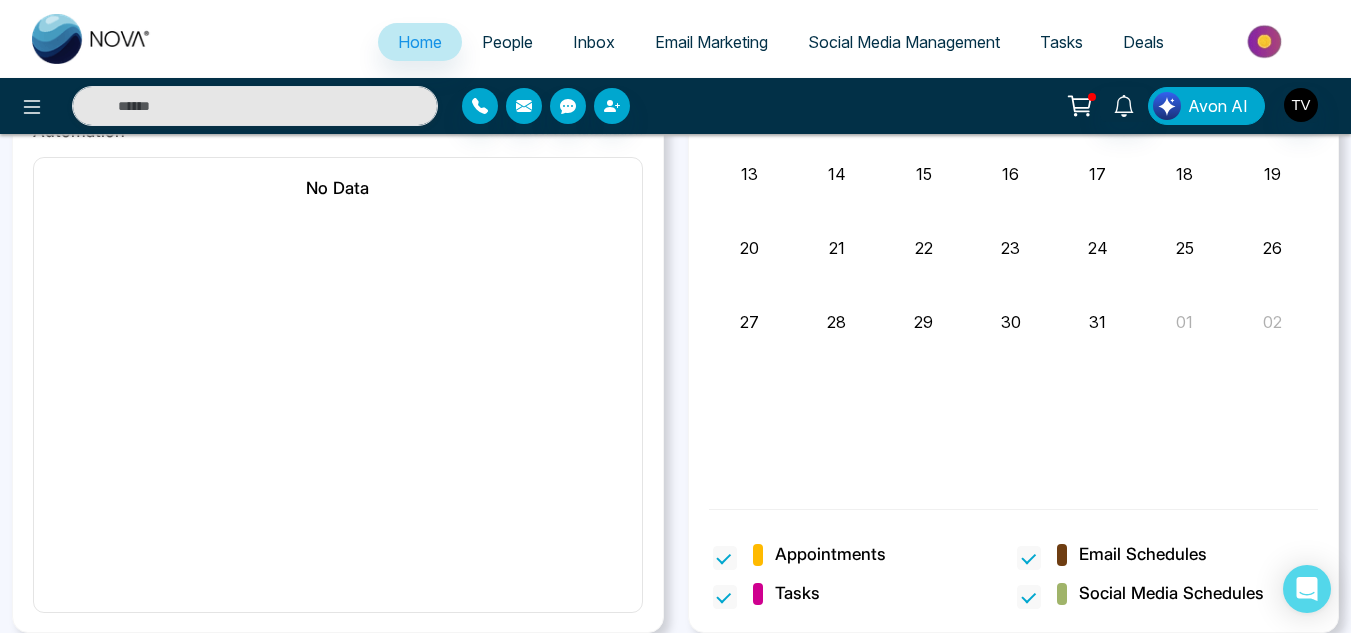 click on "Avon AI" at bounding box center (1218, 106) 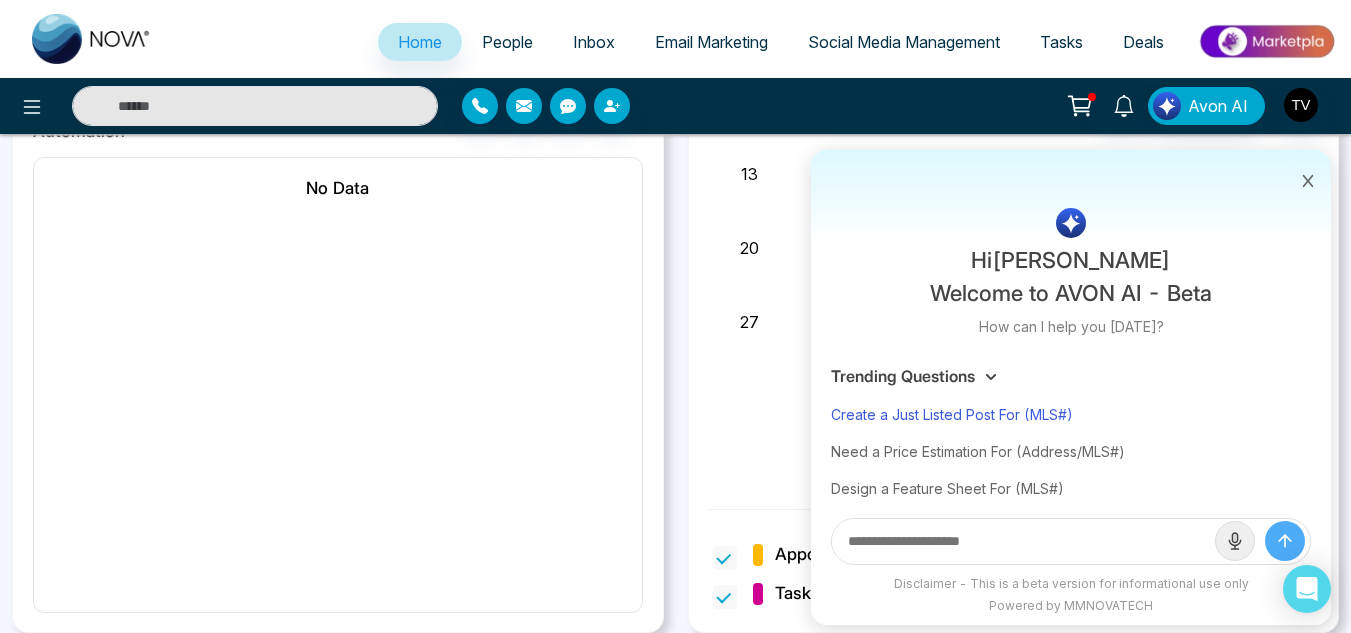 click on "Create a Just Listed Post For (MLS#)" at bounding box center [1071, 414] 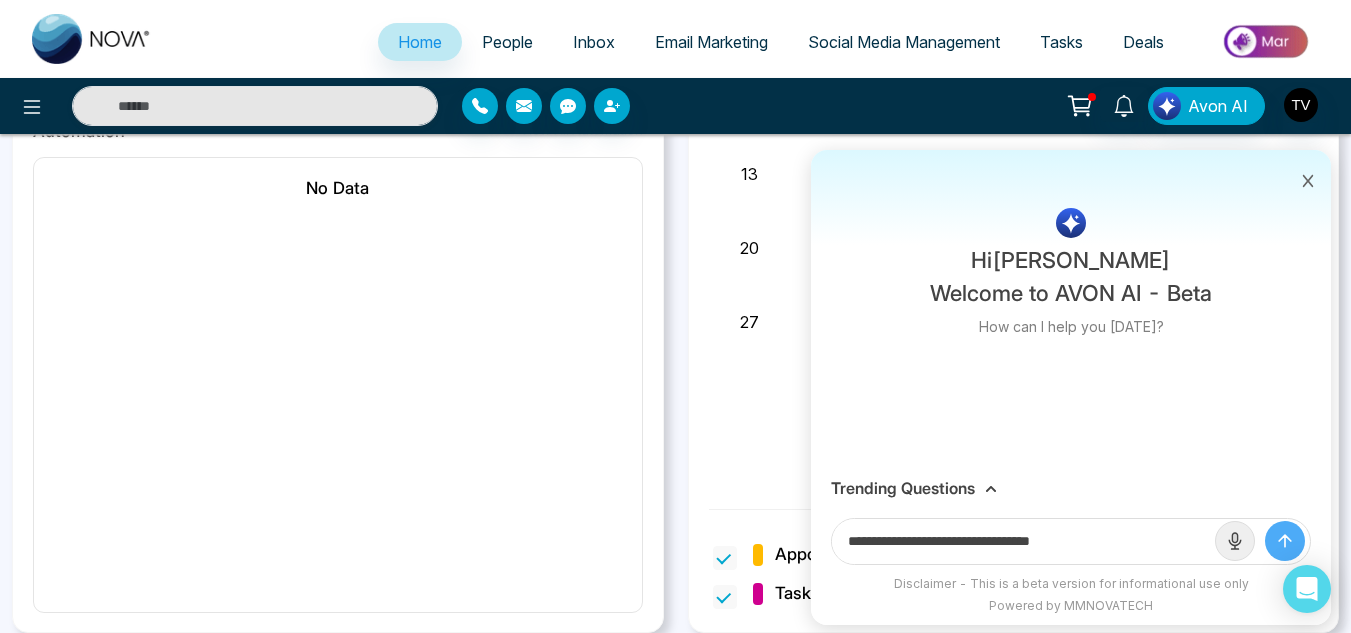 click on "**********" at bounding box center [1023, 541] 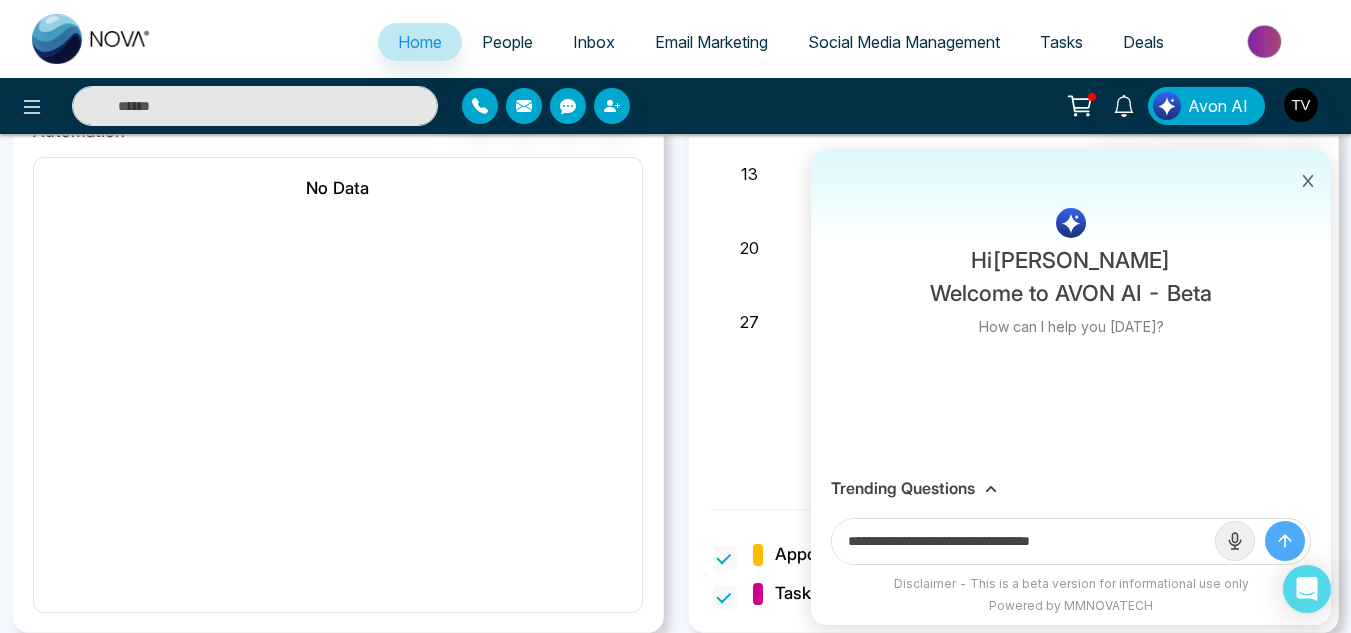 paste on "**********" 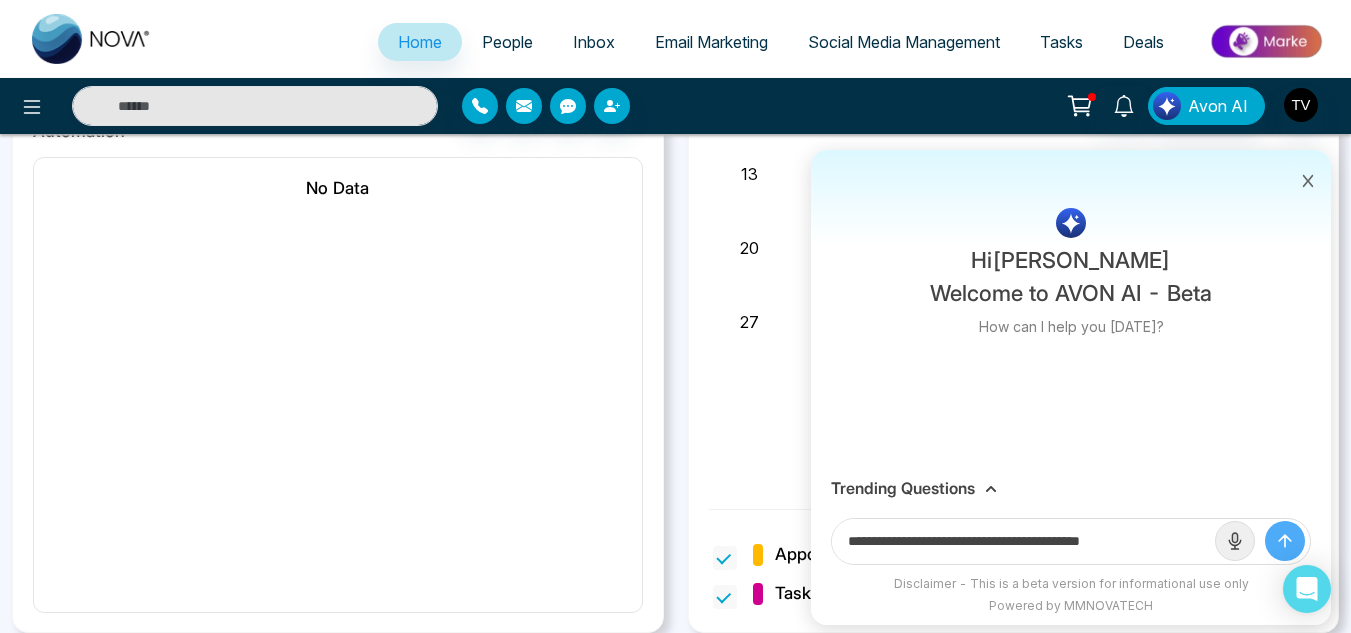 type on "**********" 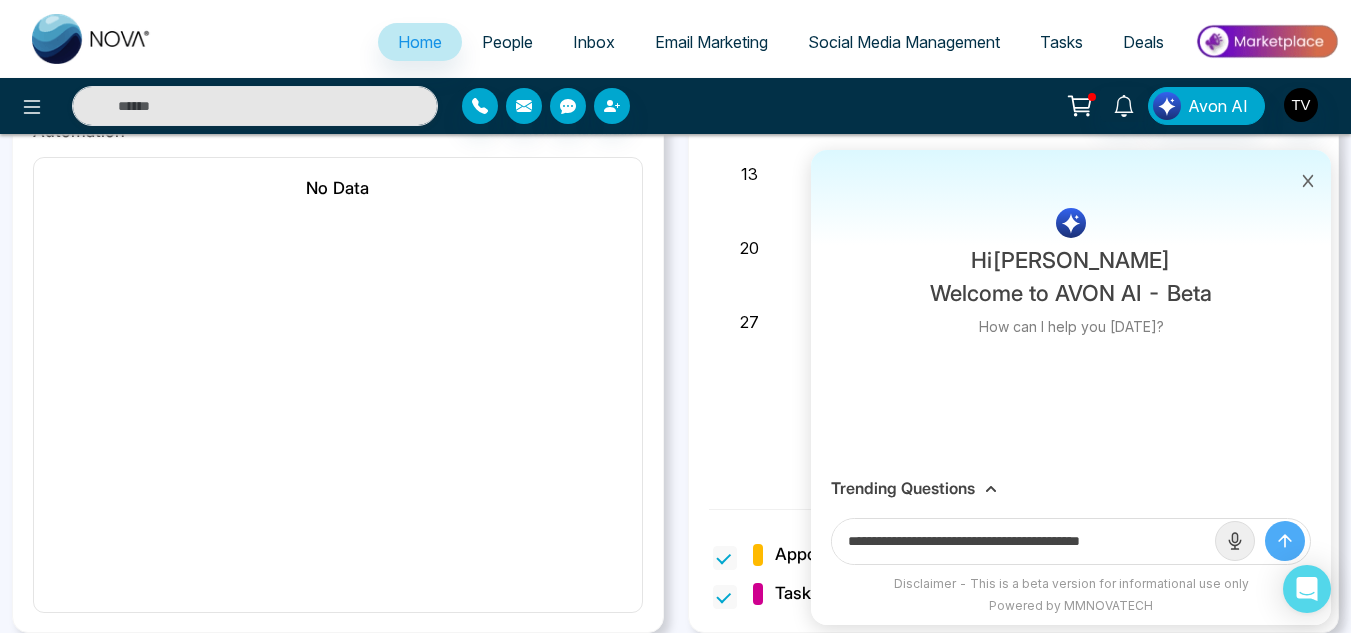 click 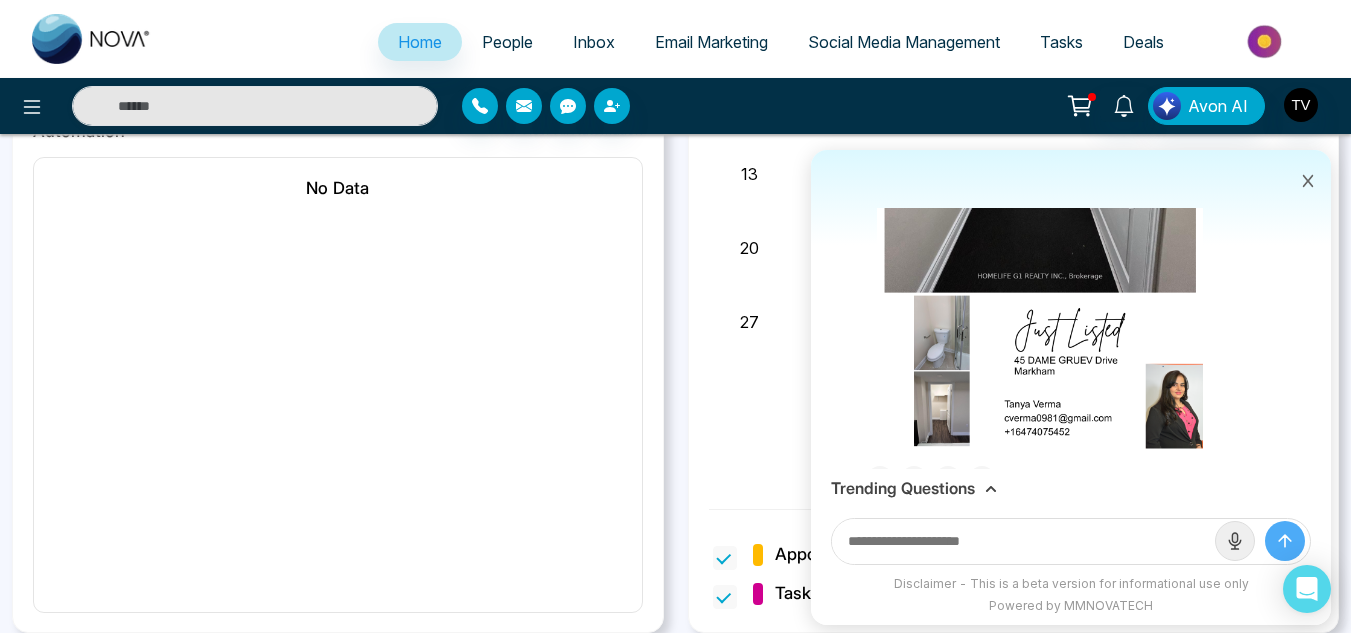 scroll, scrollTop: 549, scrollLeft: 0, axis: vertical 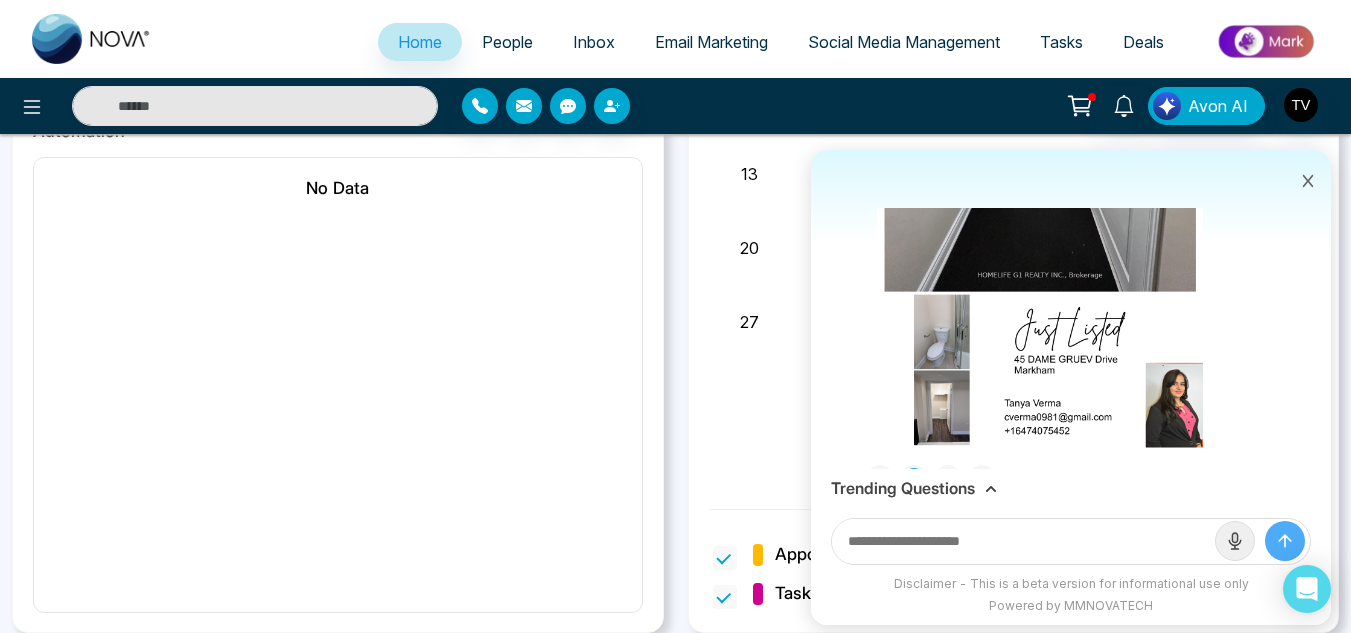 click on "Trending Questions" at bounding box center (903, 488) 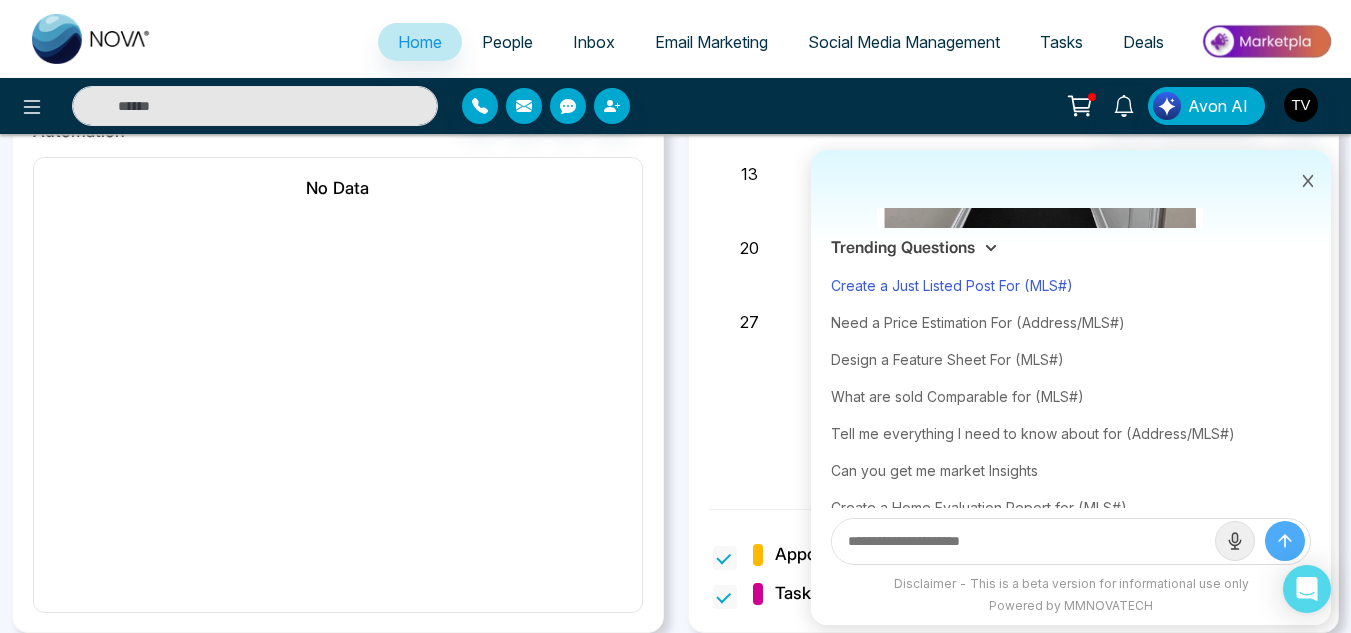 click on "Create a Just Listed Post For (MLS#)" at bounding box center [1071, 285] 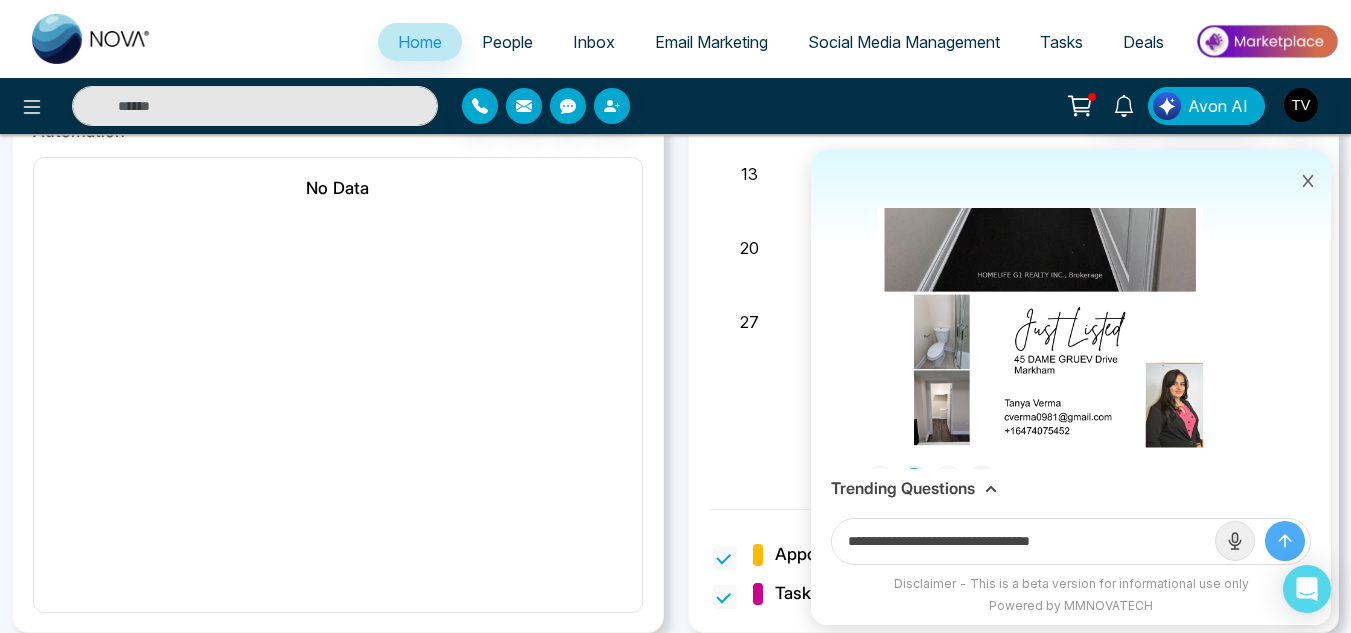 click on "**********" at bounding box center [1023, 541] 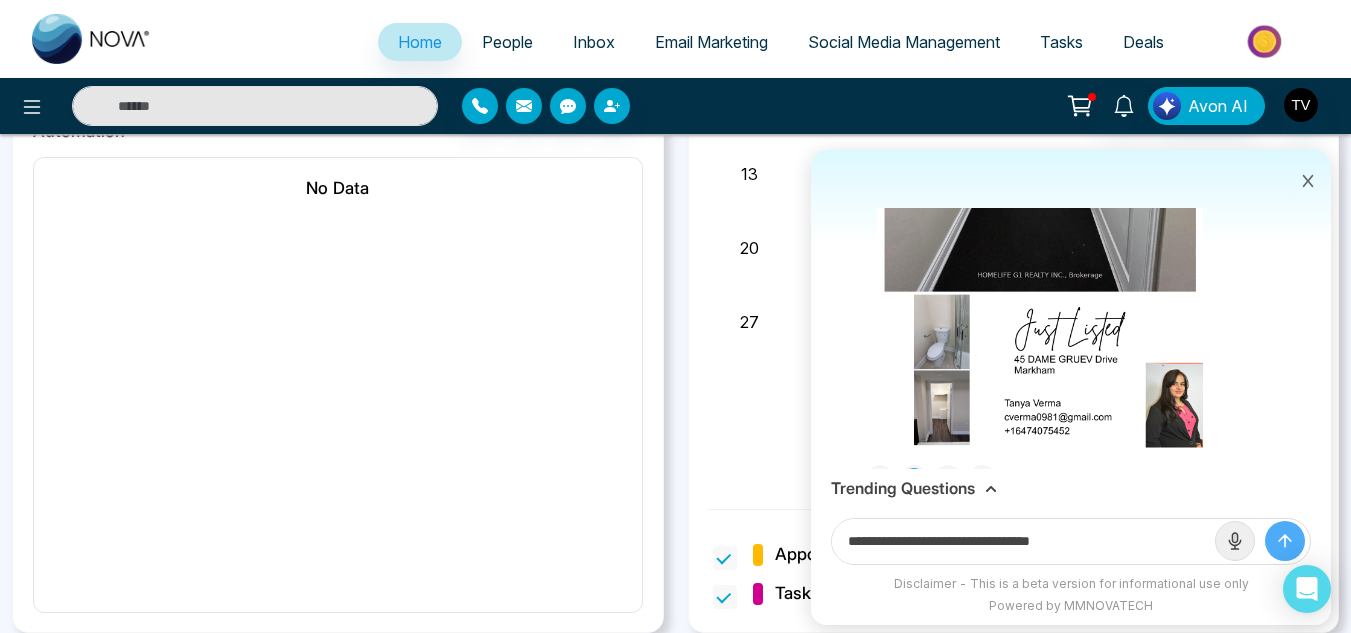 paste on "**********" 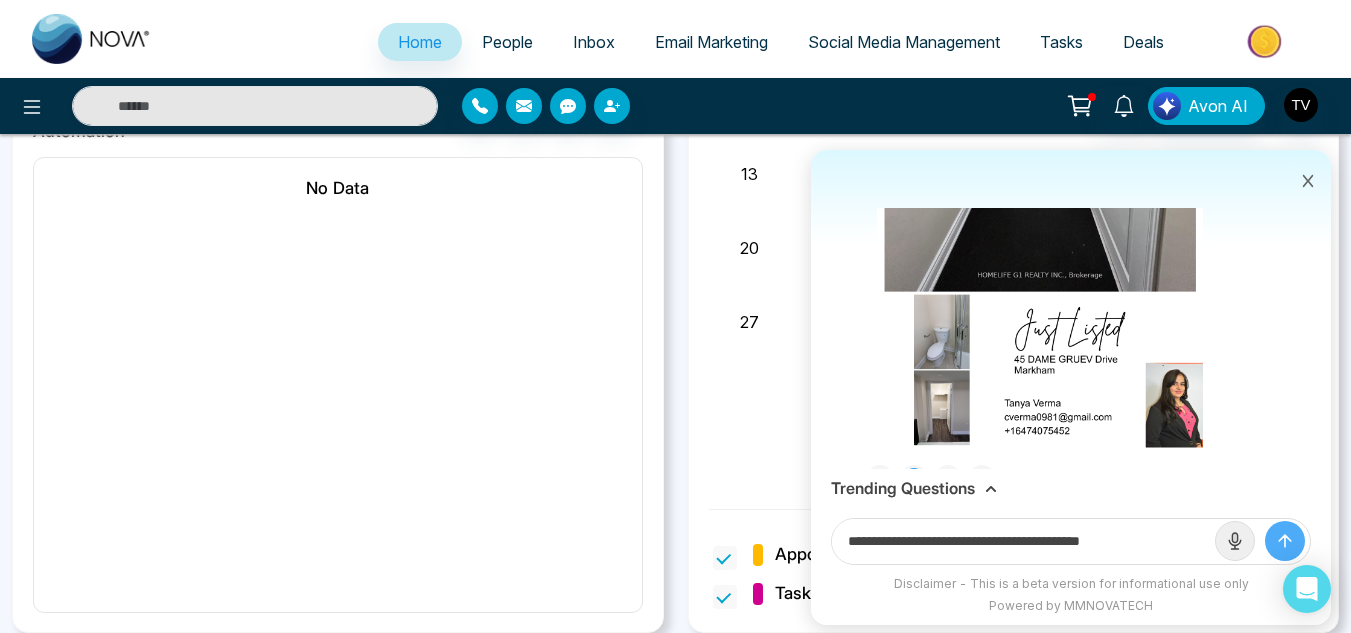 type on "**********" 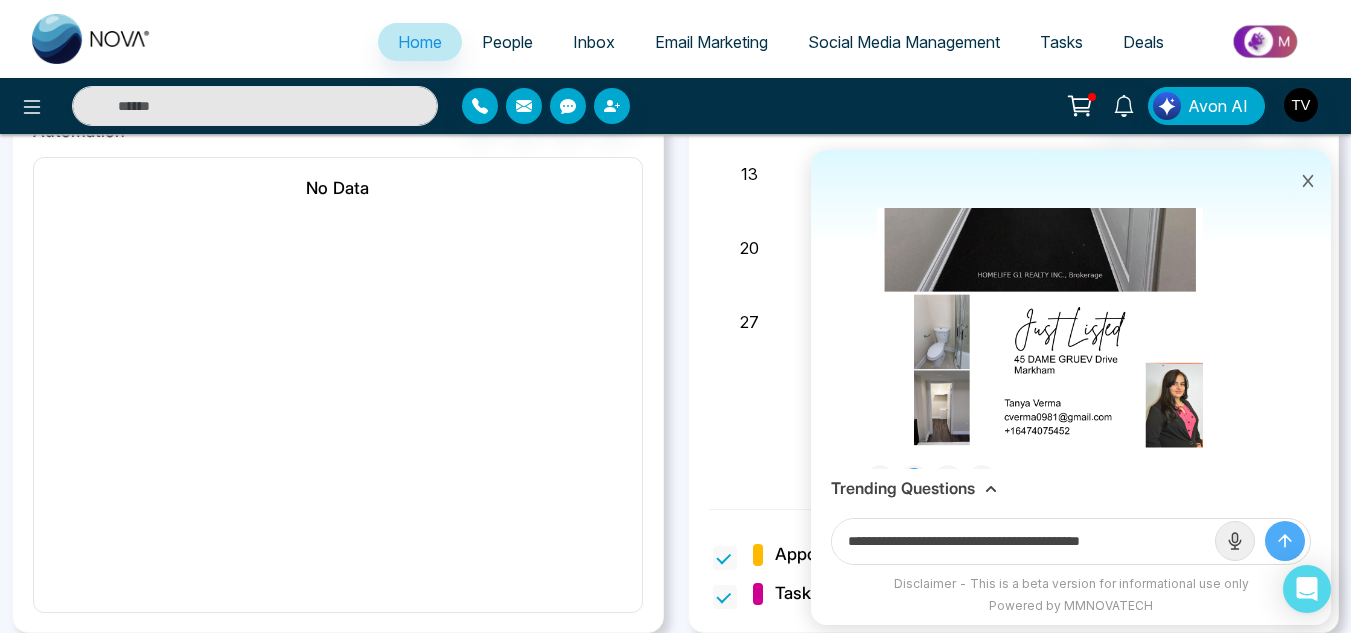 click at bounding box center (1285, 541) 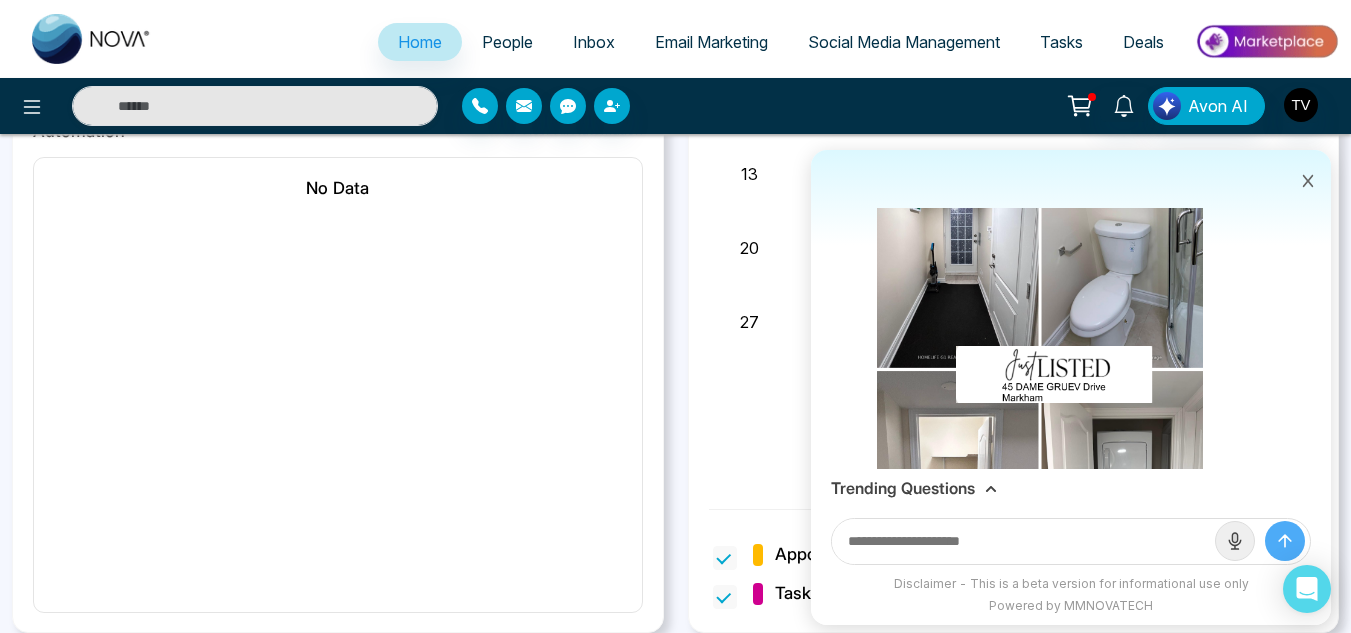 scroll, scrollTop: 1154, scrollLeft: 0, axis: vertical 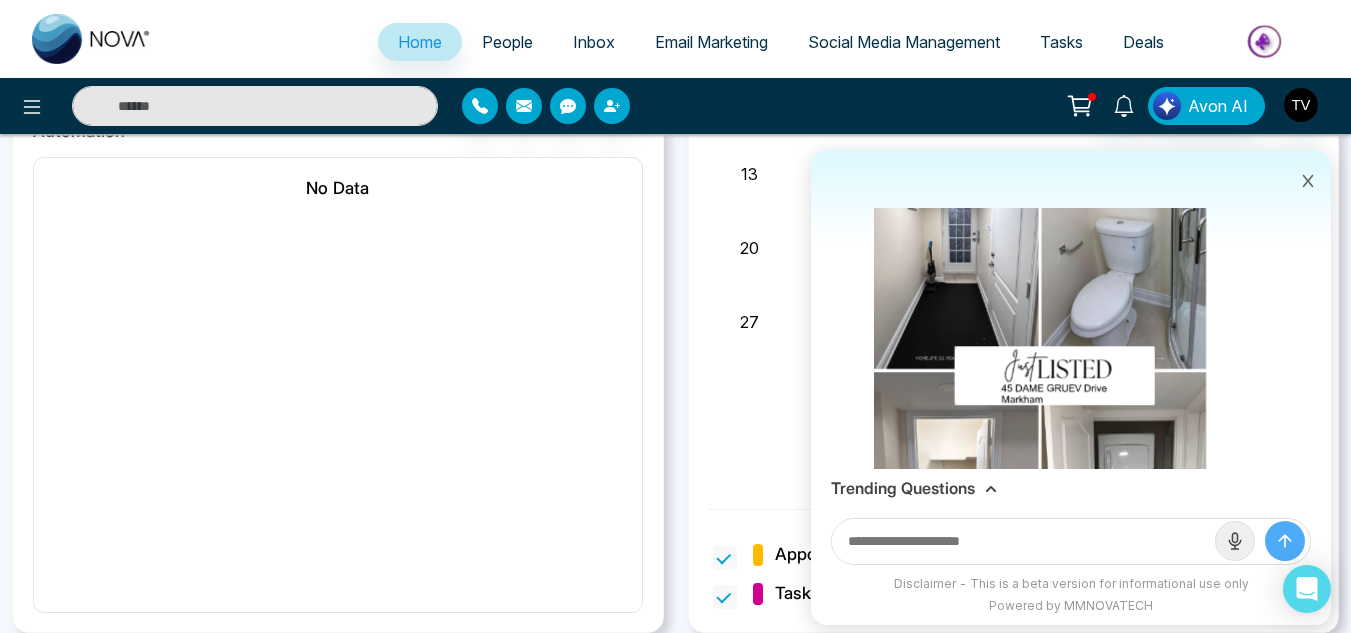 drag, startPoint x: 1107, startPoint y: 402, endPoint x: 1155, endPoint y: 380, distance: 52.801514 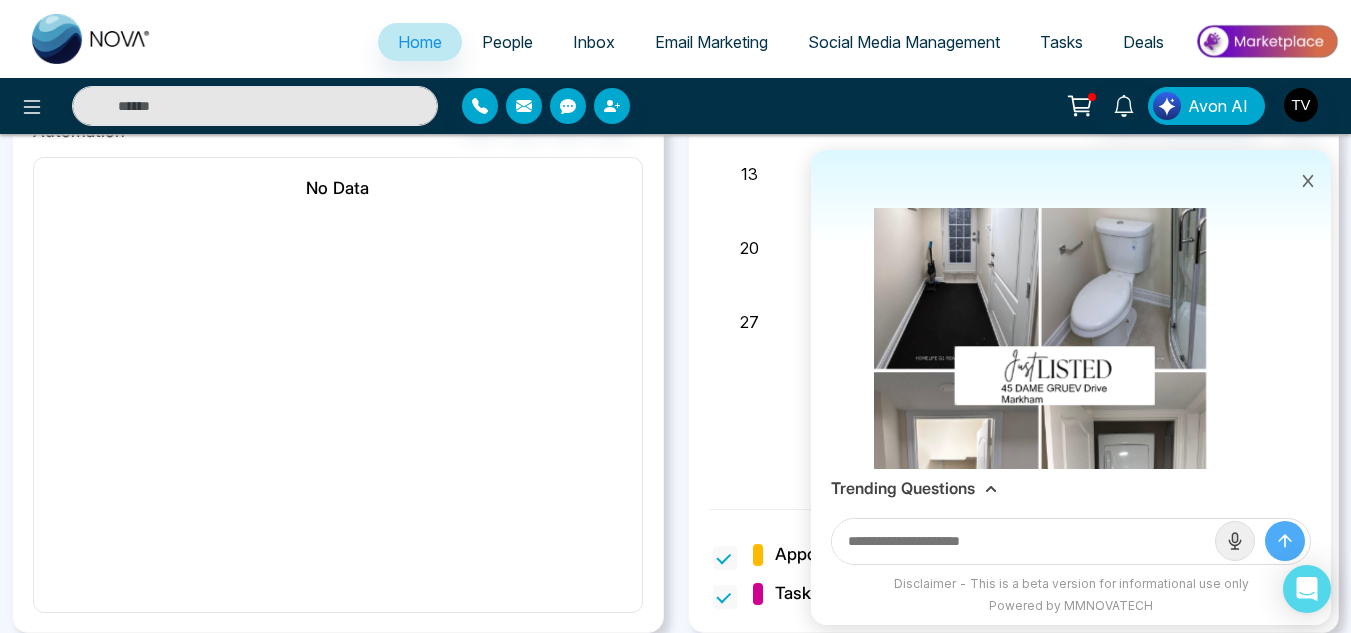 click at bounding box center [1040, 391] 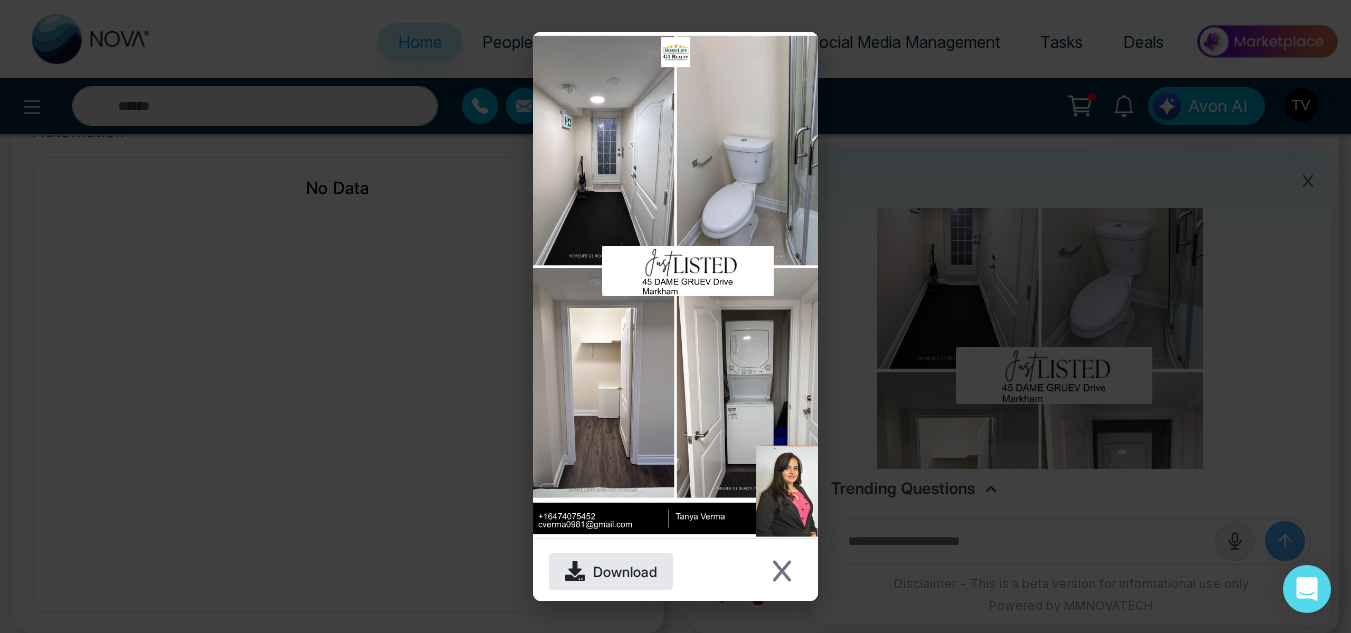 click on "Download" at bounding box center (625, 571) 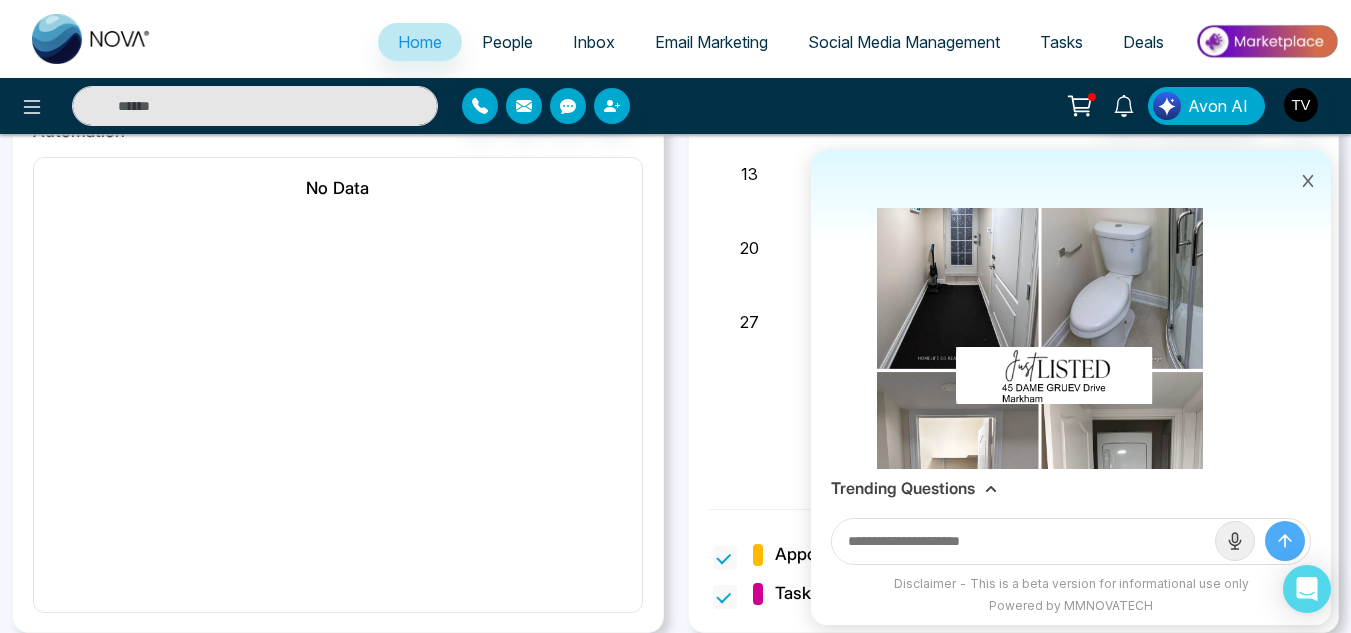 click on "Download" at bounding box center (675, 316) 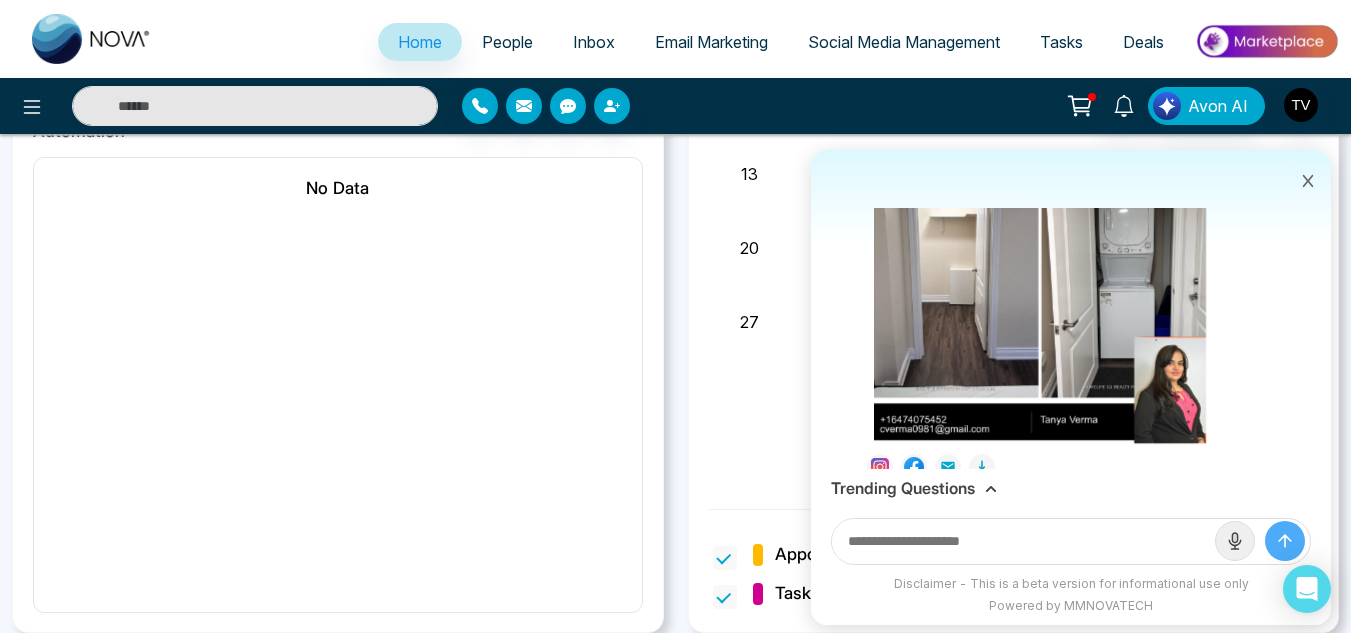scroll, scrollTop: 1396, scrollLeft: 0, axis: vertical 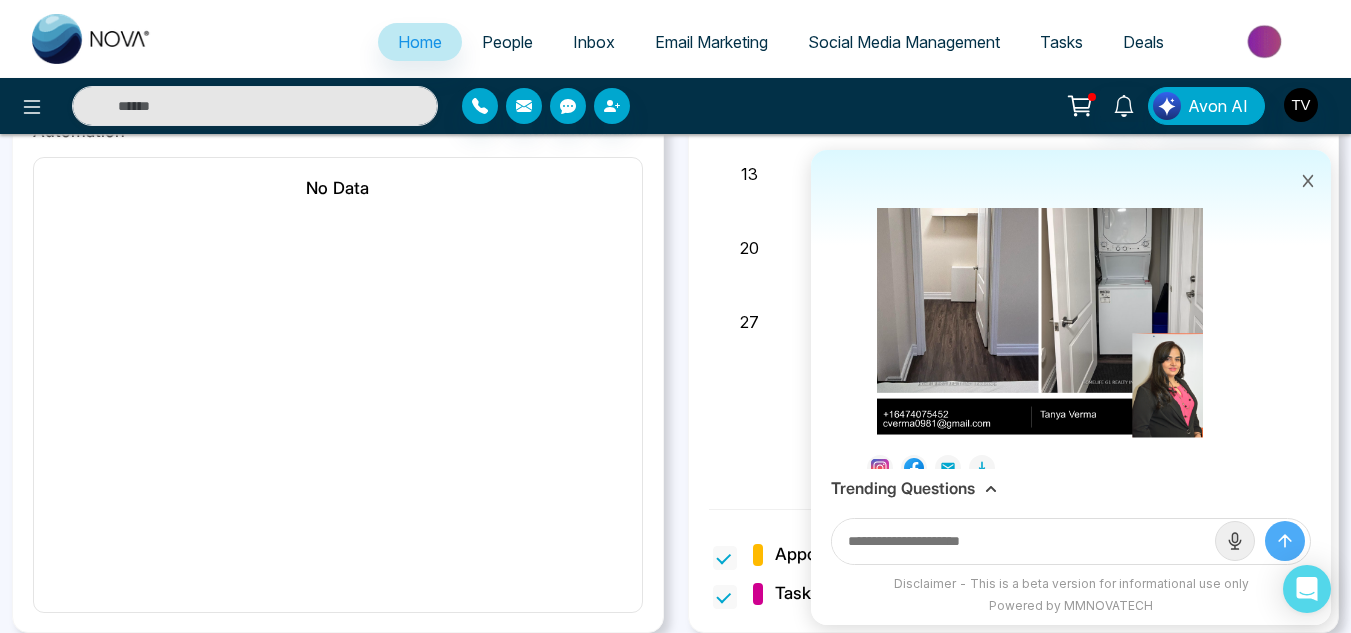 drag, startPoint x: 951, startPoint y: 494, endPoint x: 889, endPoint y: 488, distance: 62.289646 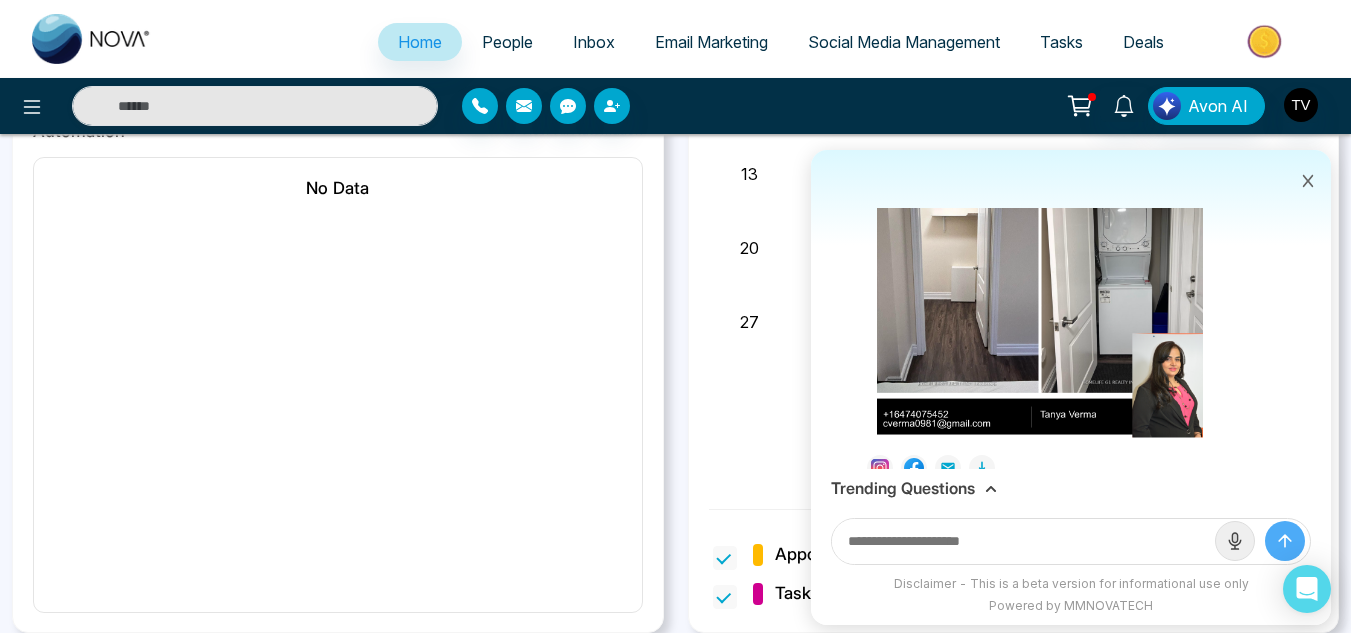 click on "Trending Questions" at bounding box center (903, 488) 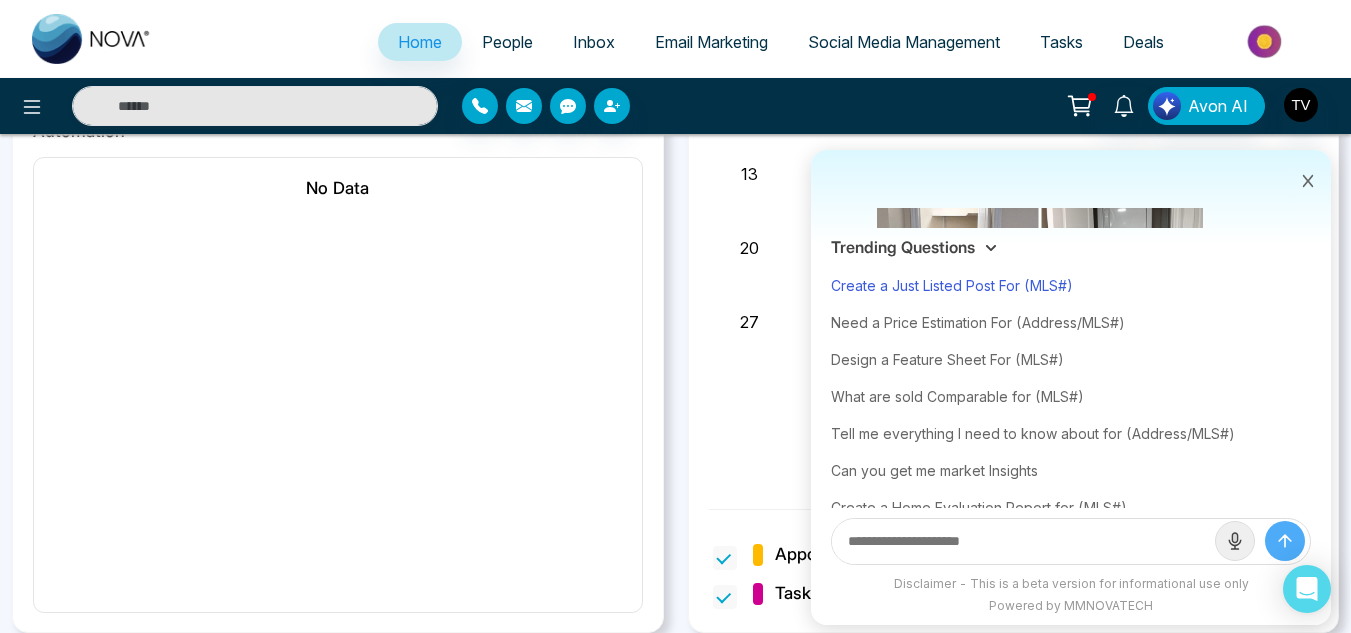 click on "Create a Just Listed Post For (MLS#)" at bounding box center (1071, 285) 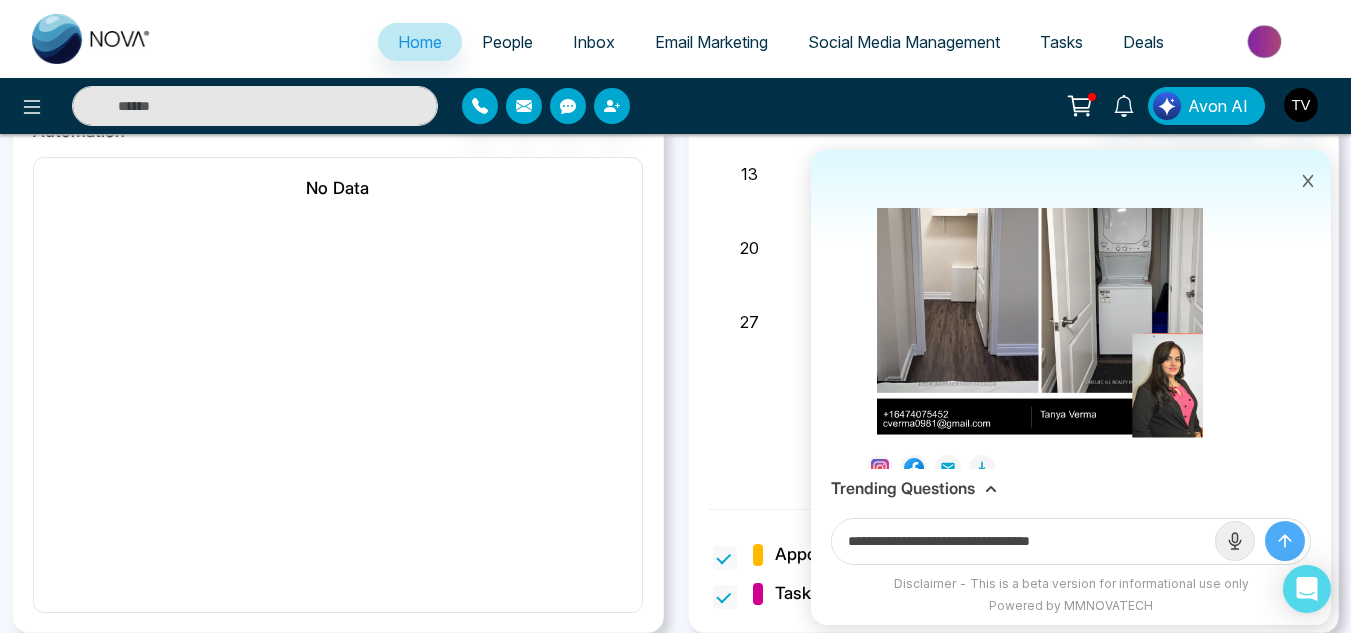 click on "**********" at bounding box center [1023, 541] 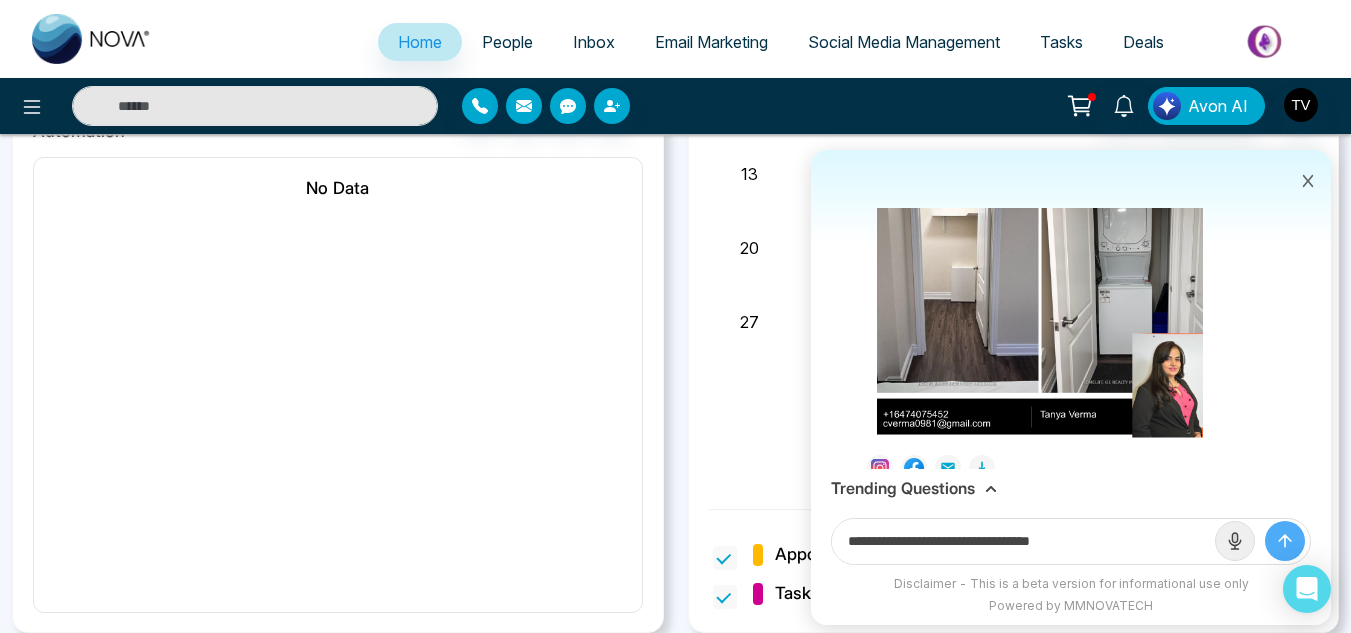 paste on "**********" 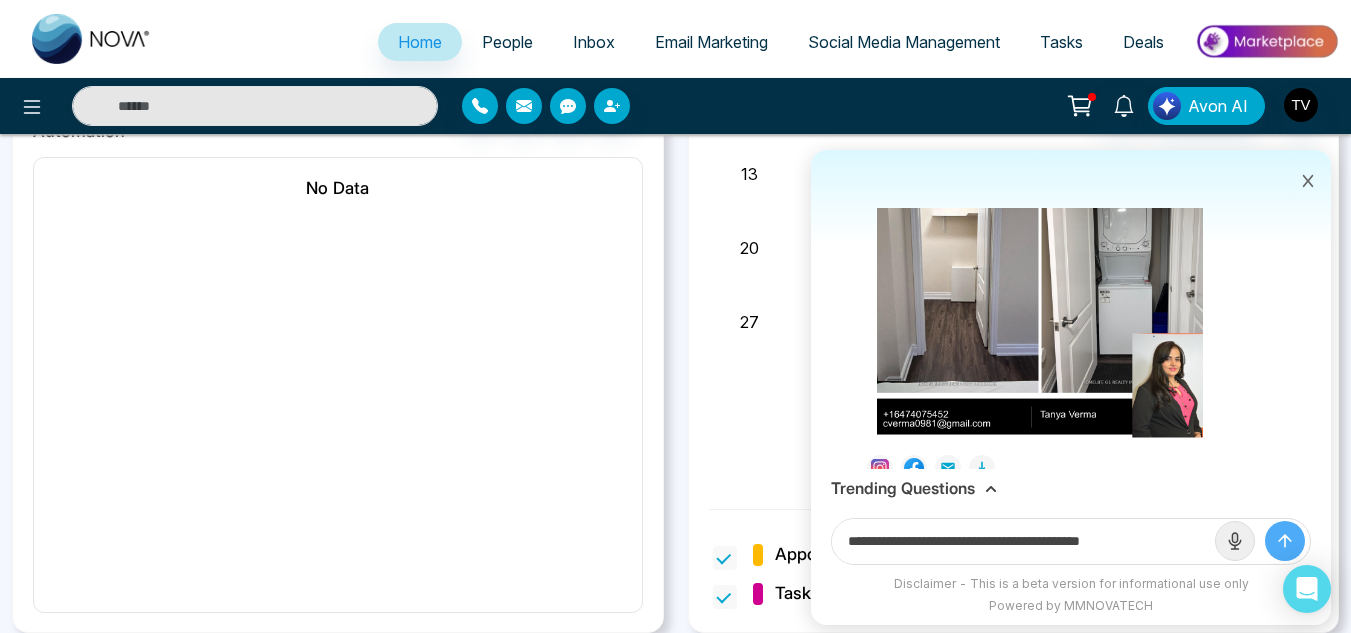 type on "**********" 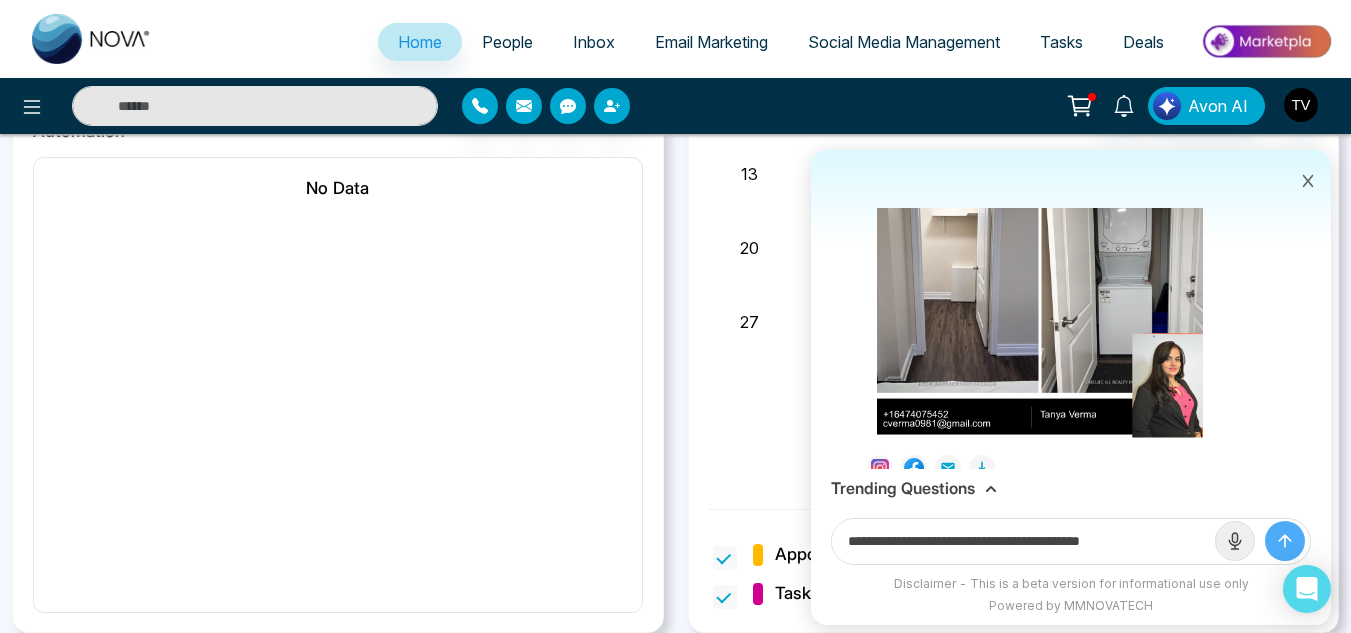 click 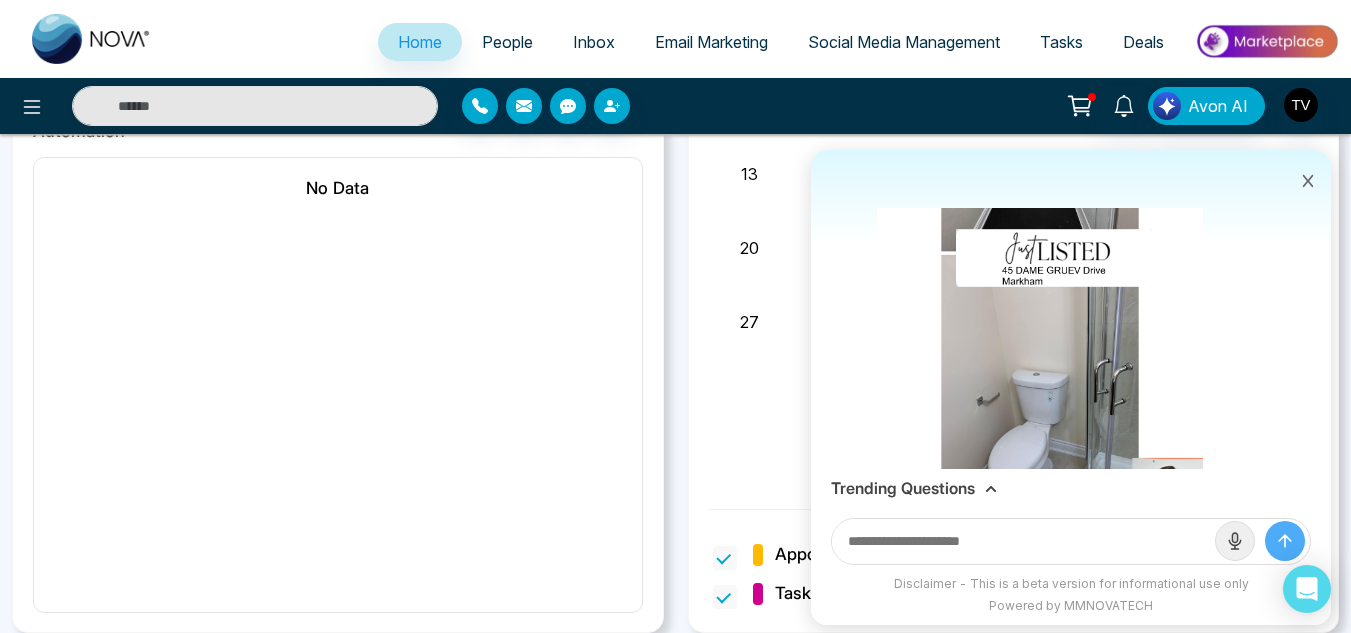 scroll, scrollTop: 2216, scrollLeft: 0, axis: vertical 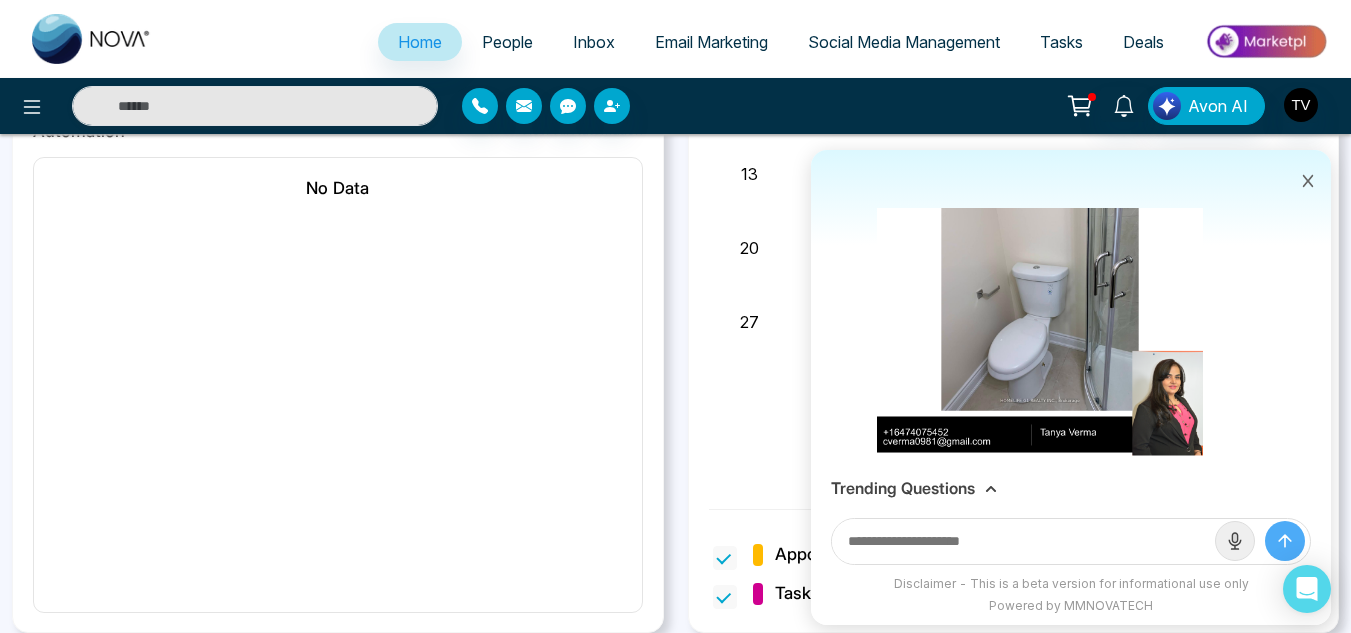 click on "Trending Questions" at bounding box center [903, 488] 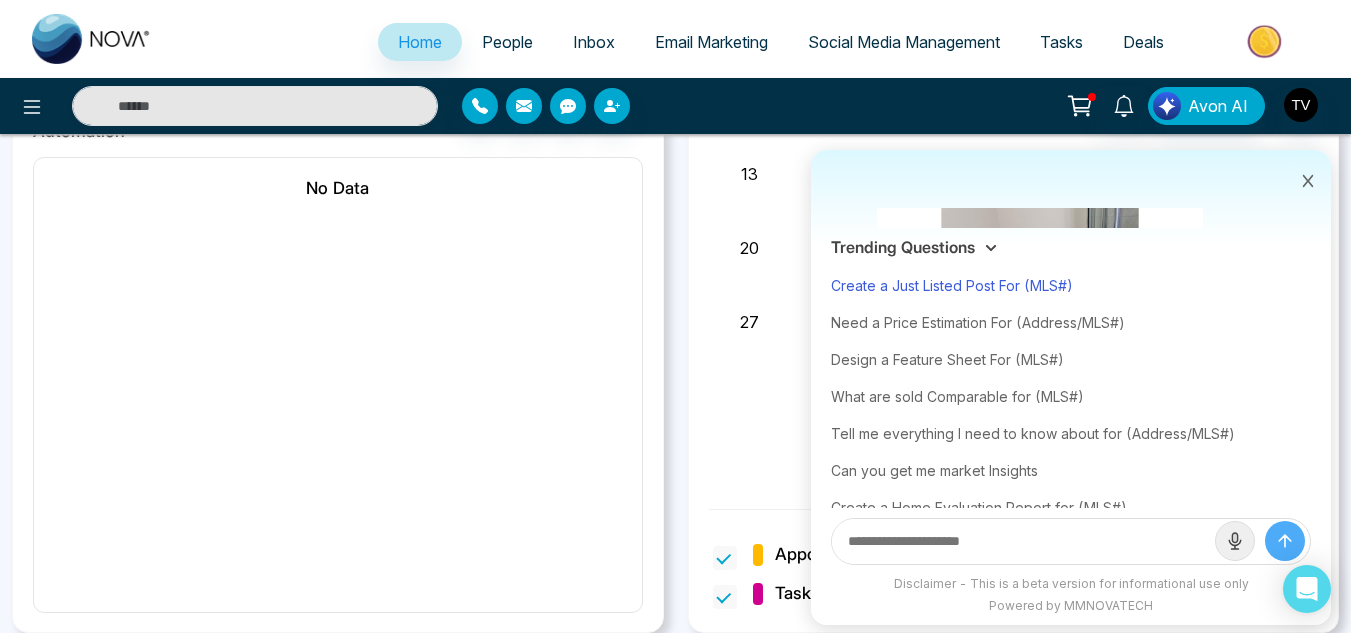 click on "Create a Just Listed Post For (MLS#)" at bounding box center [1071, 285] 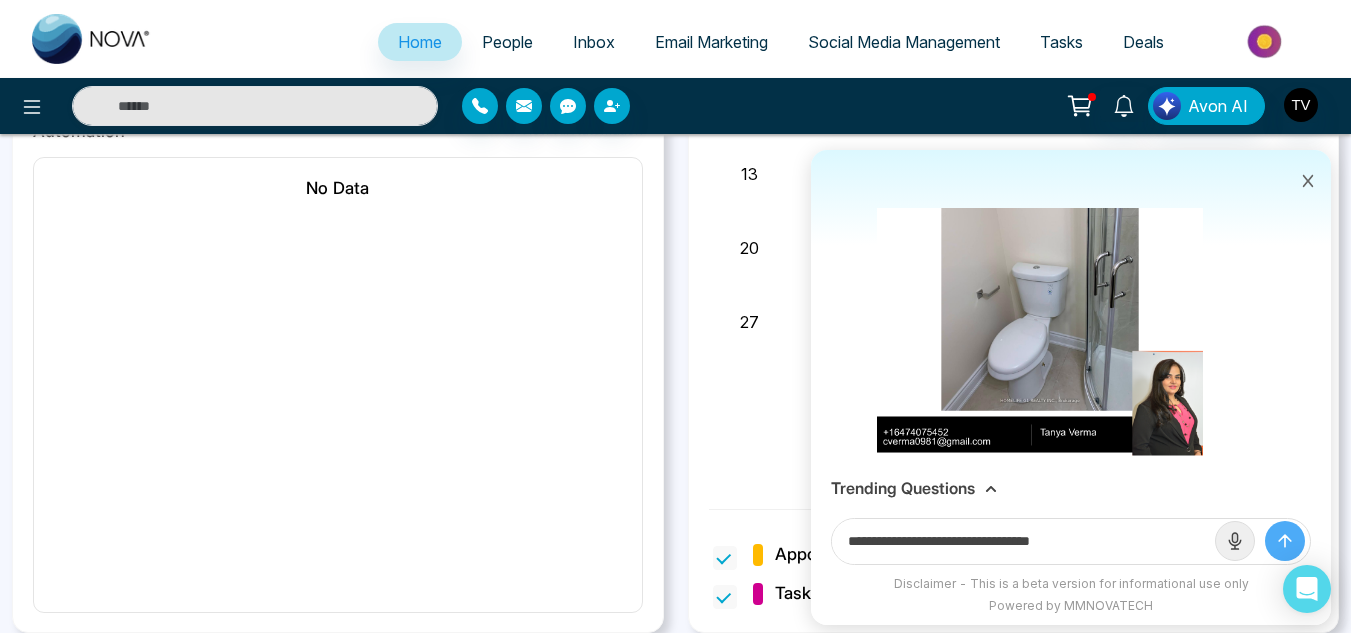 click on "**********" at bounding box center [1023, 541] 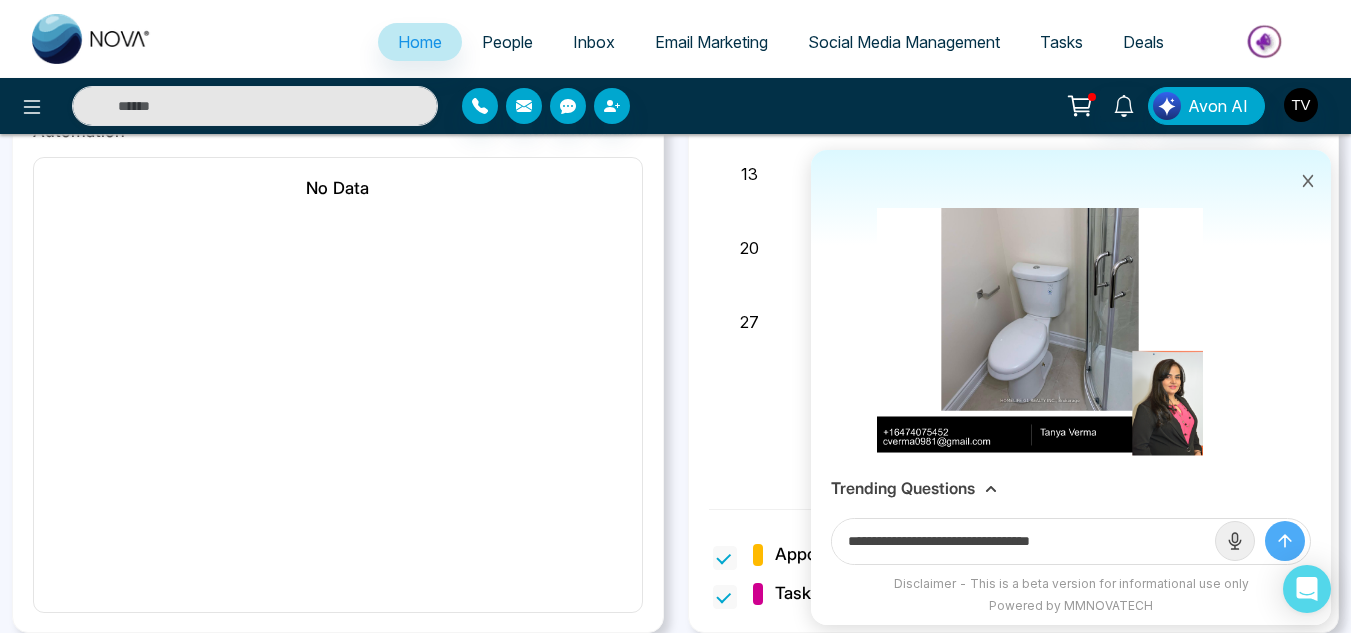 paste on "**********" 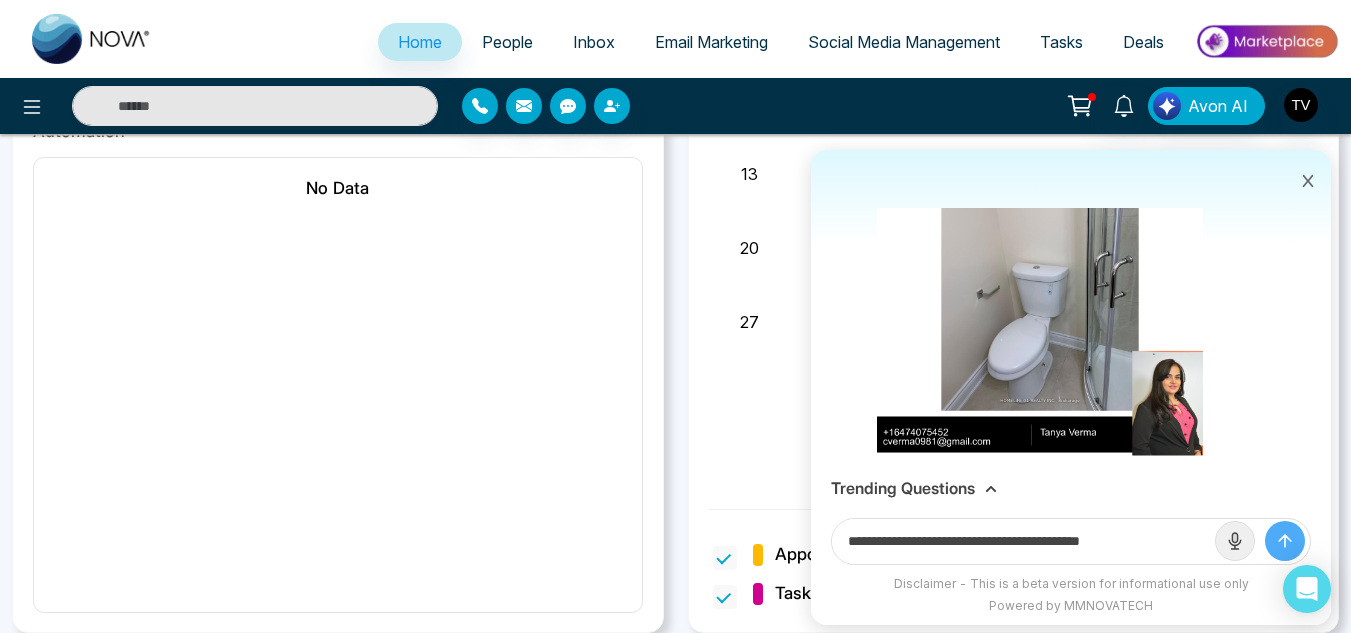 type on "**********" 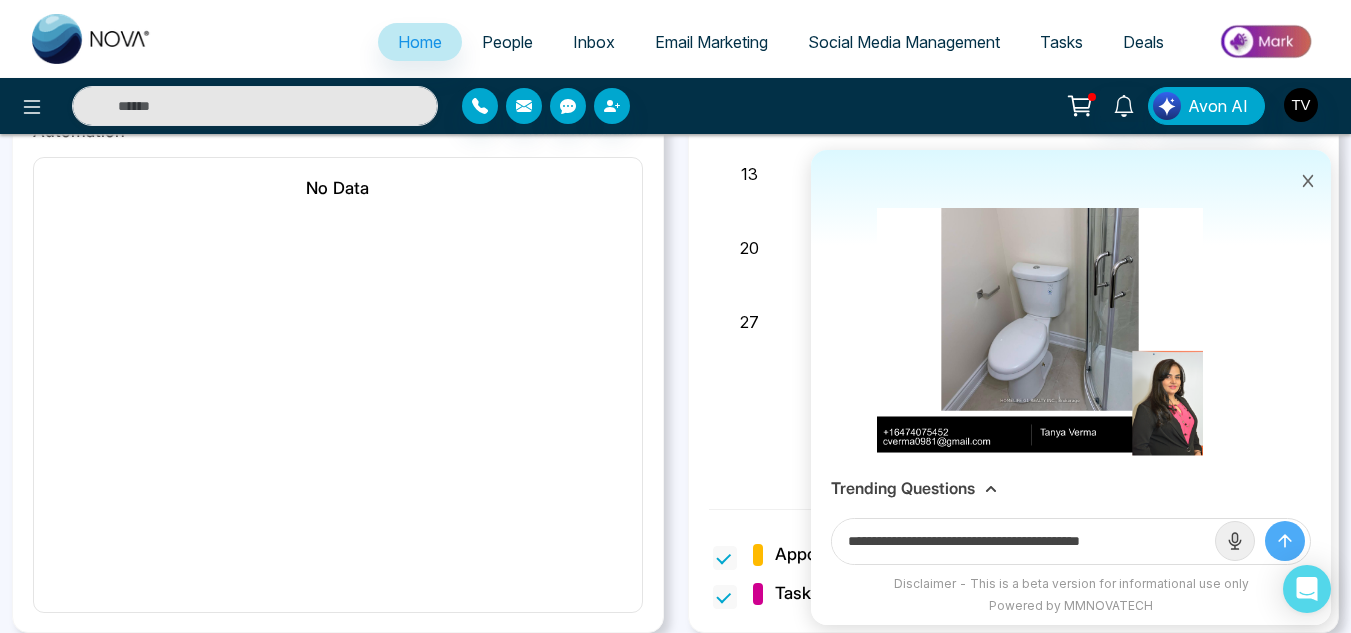 click 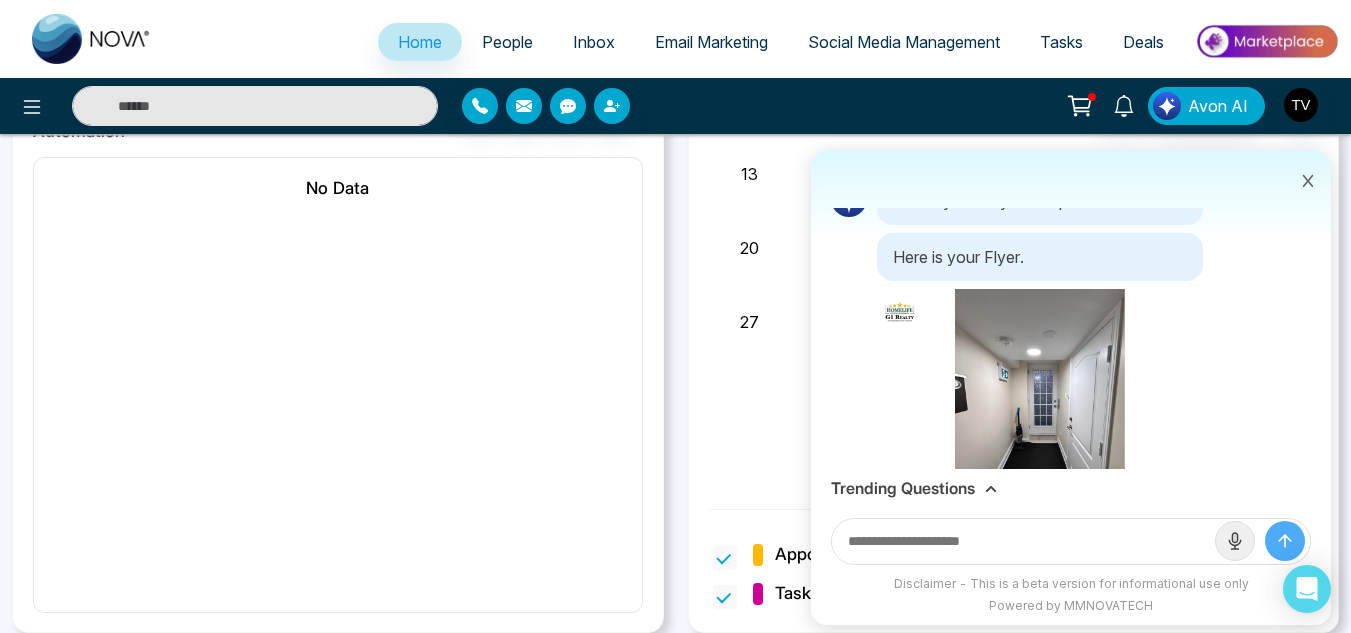 scroll, scrollTop: 3035, scrollLeft: 0, axis: vertical 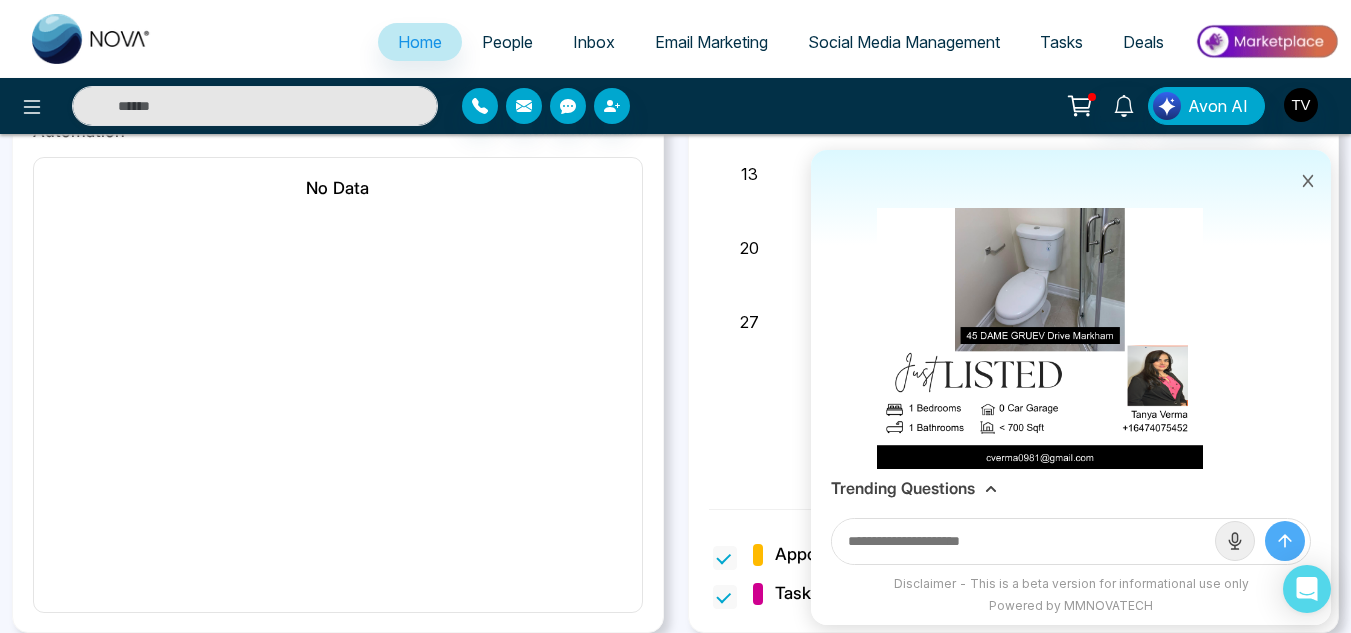click on "Trending Questions" at bounding box center (903, 488) 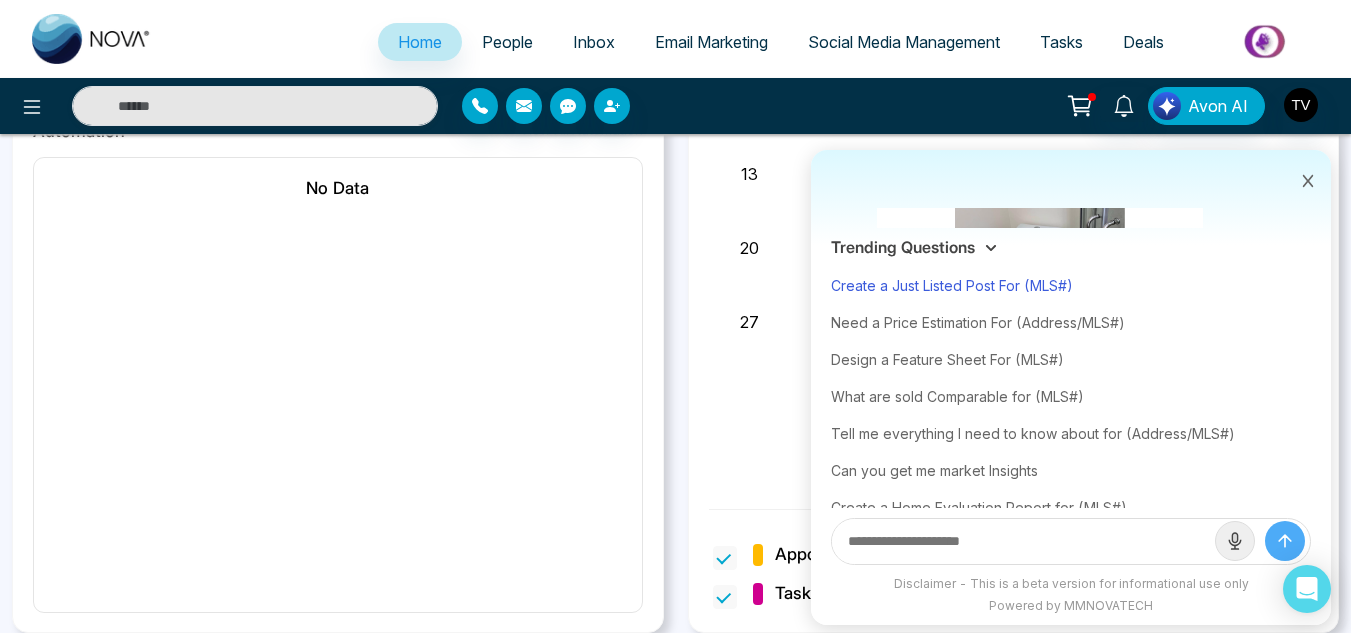 click on "Create a Just Listed Post For (MLS#)" at bounding box center [1071, 285] 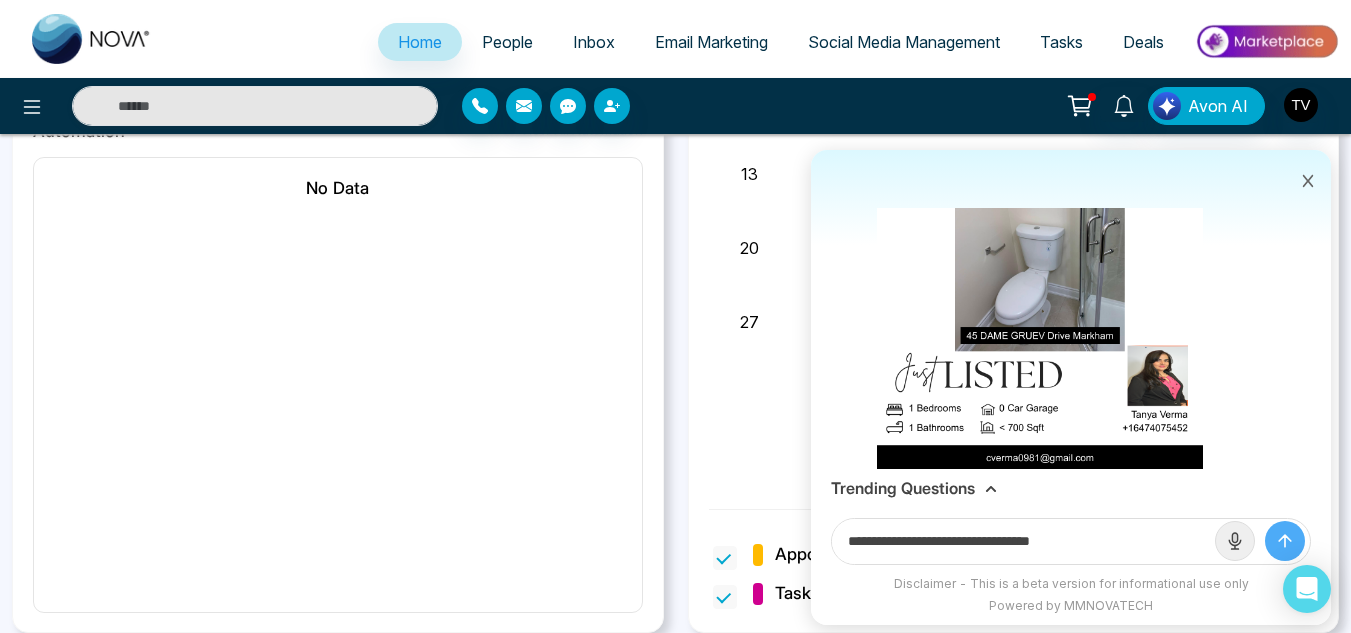 click on "**********" at bounding box center [1023, 541] 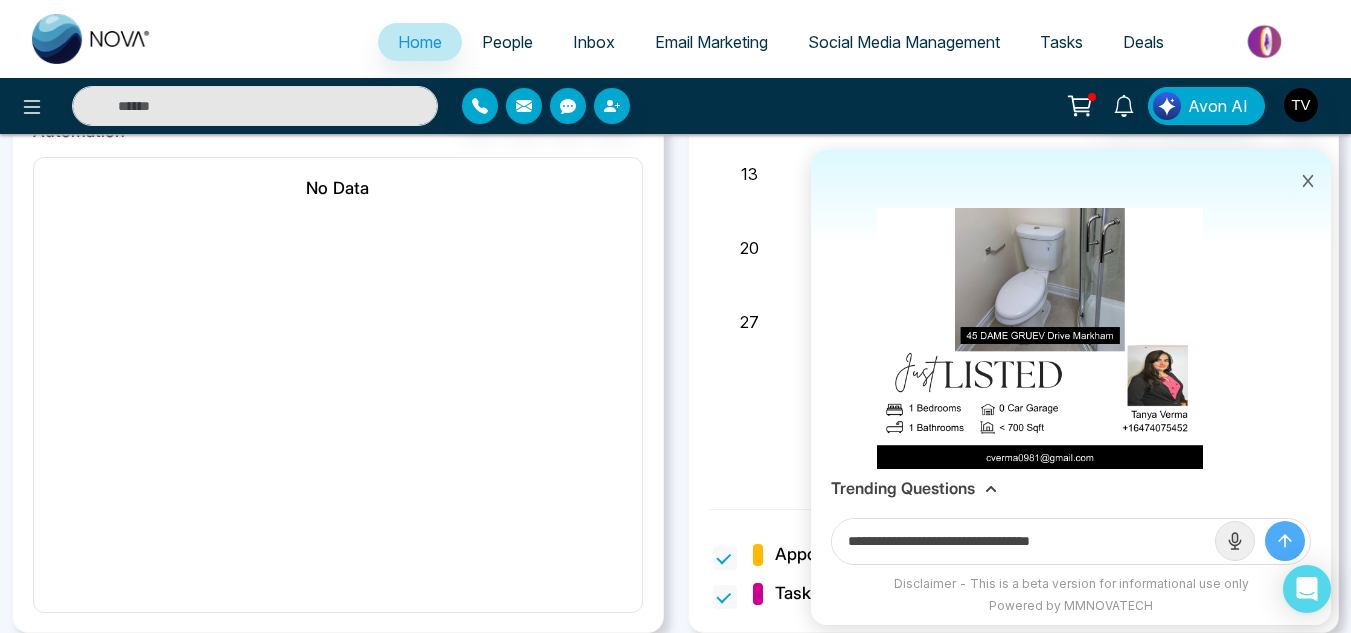 paste on "**********" 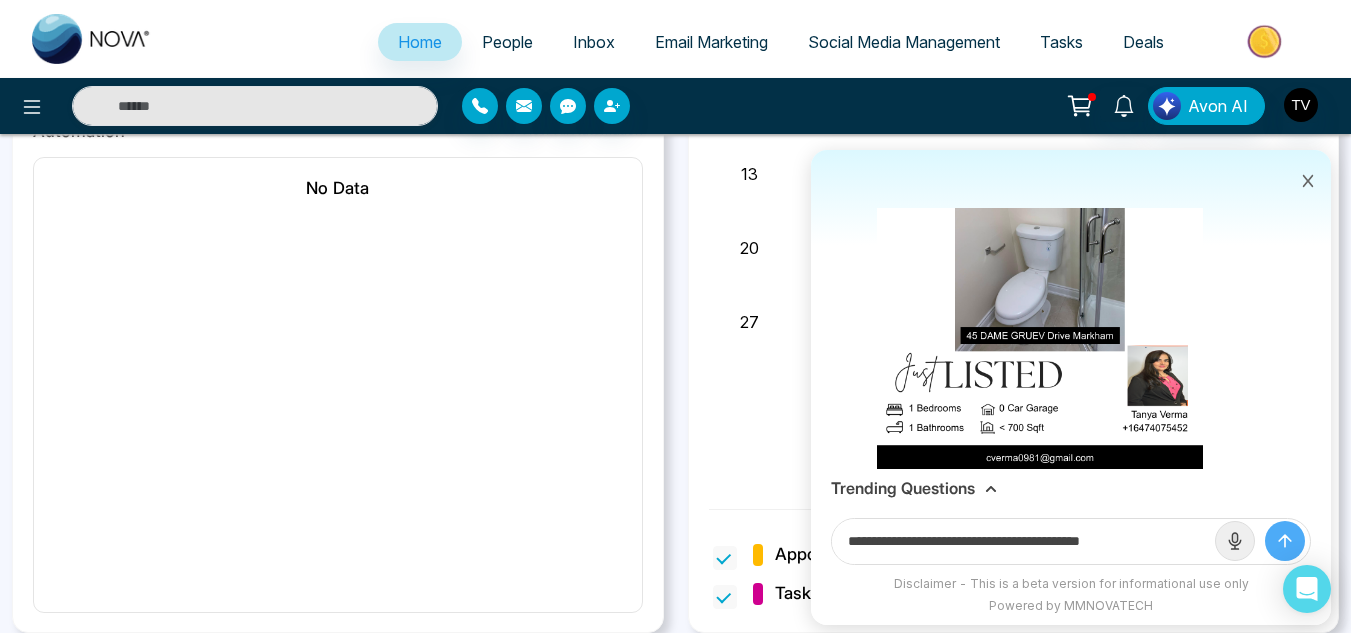 type on "**********" 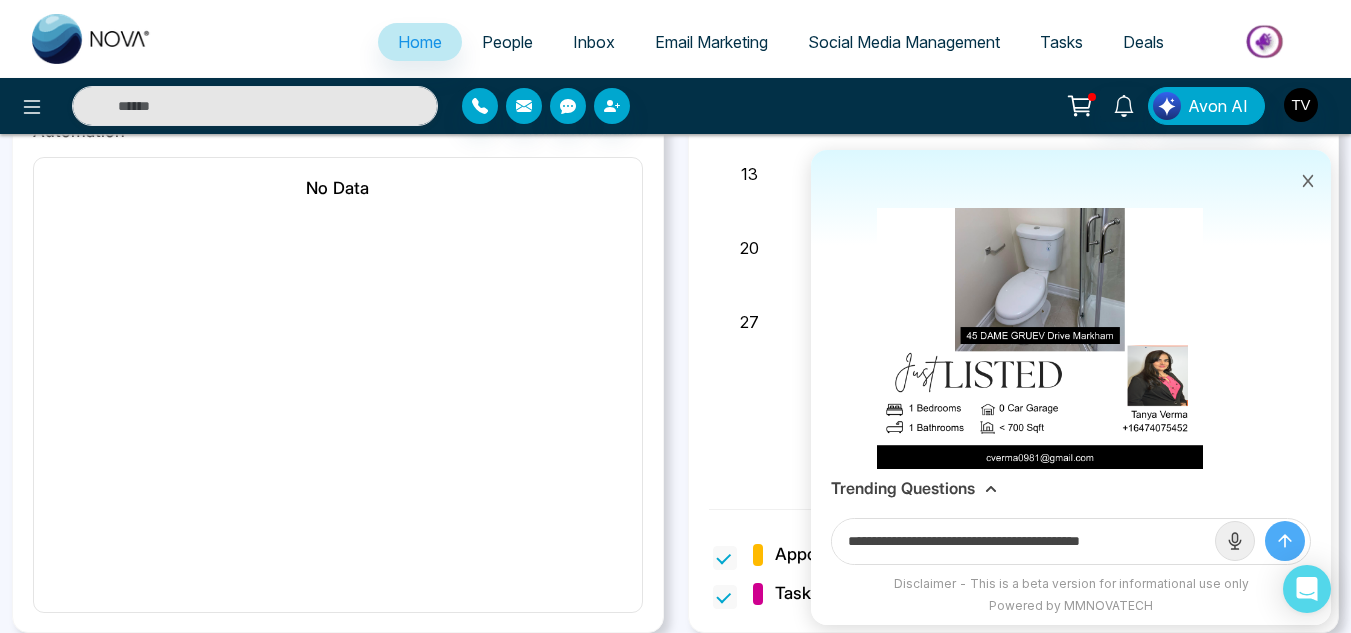 click at bounding box center (1285, 541) 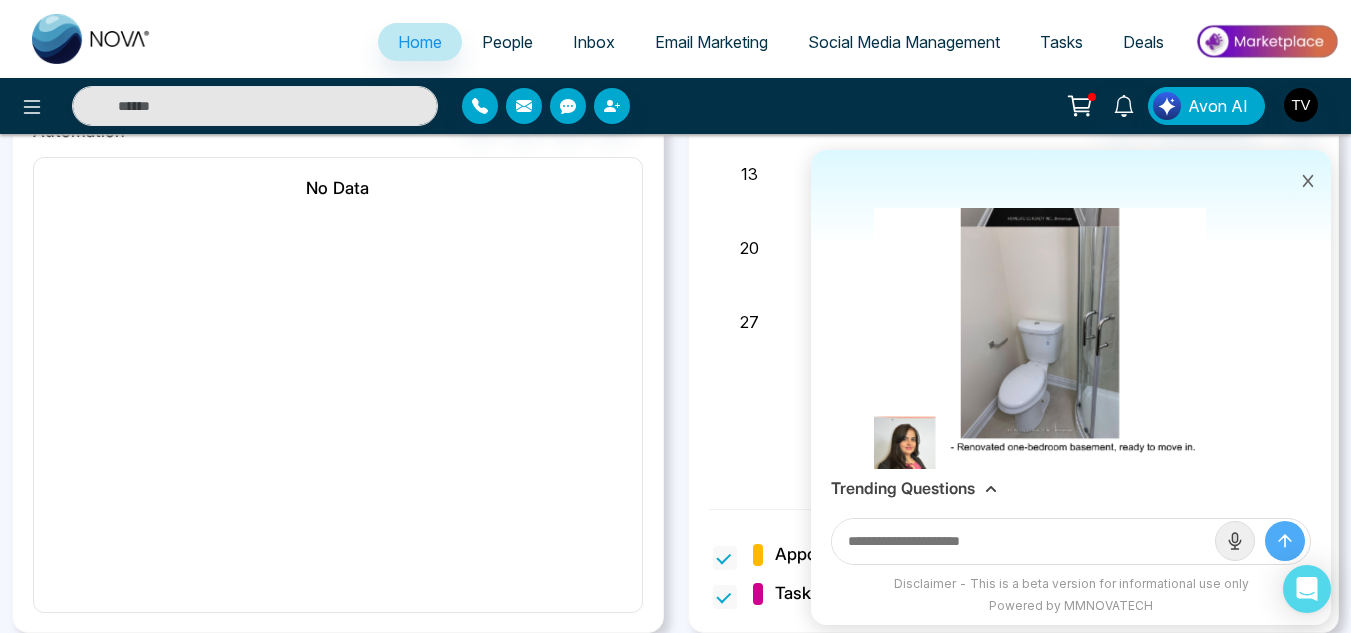 scroll, scrollTop: 3853, scrollLeft: 0, axis: vertical 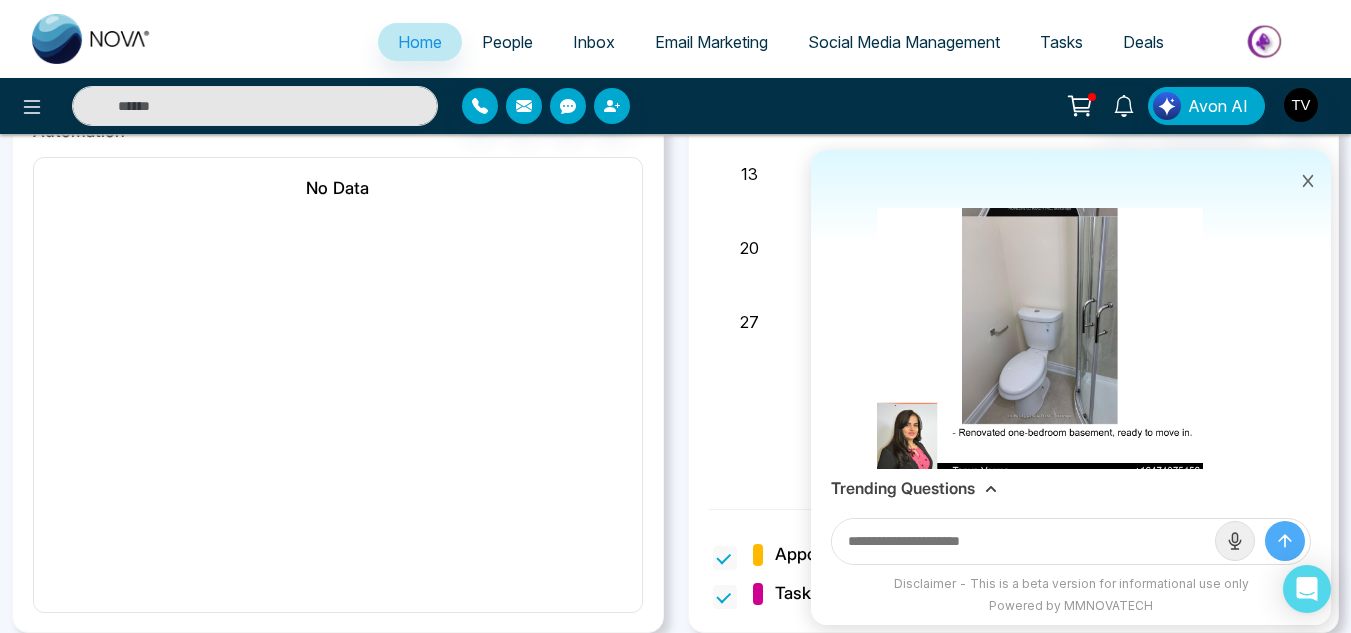 click at bounding box center [1023, 541] 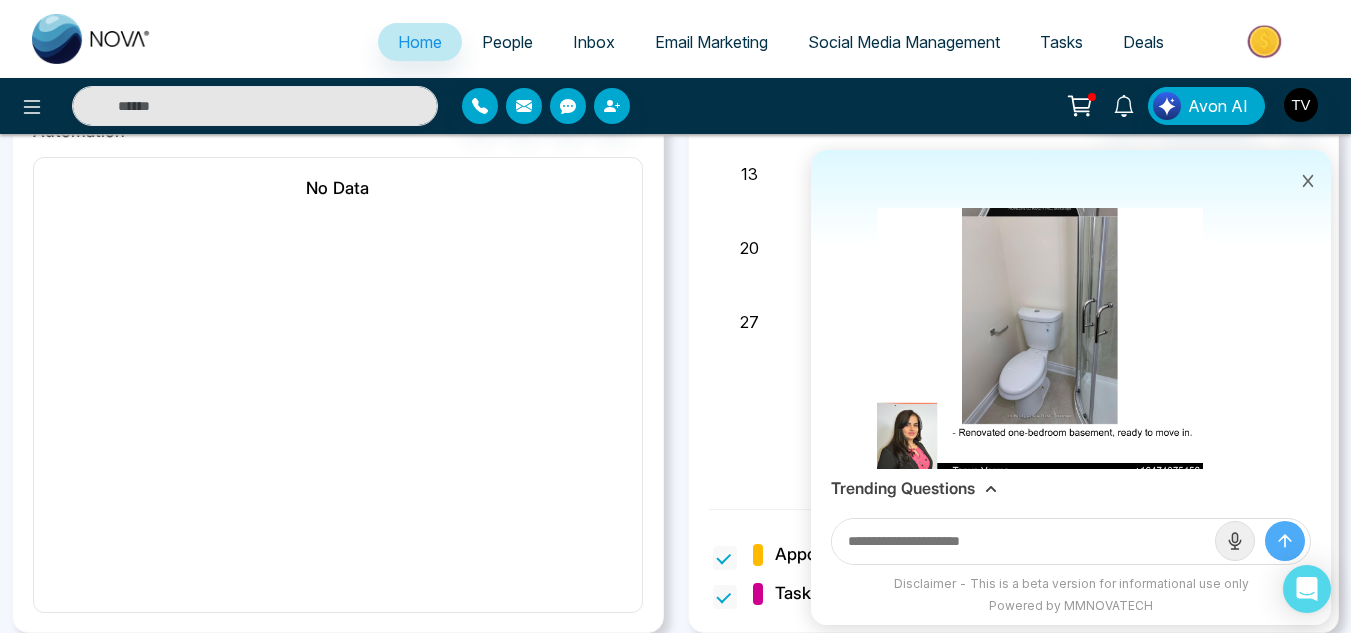 click on "Trending Questions" at bounding box center [903, 488] 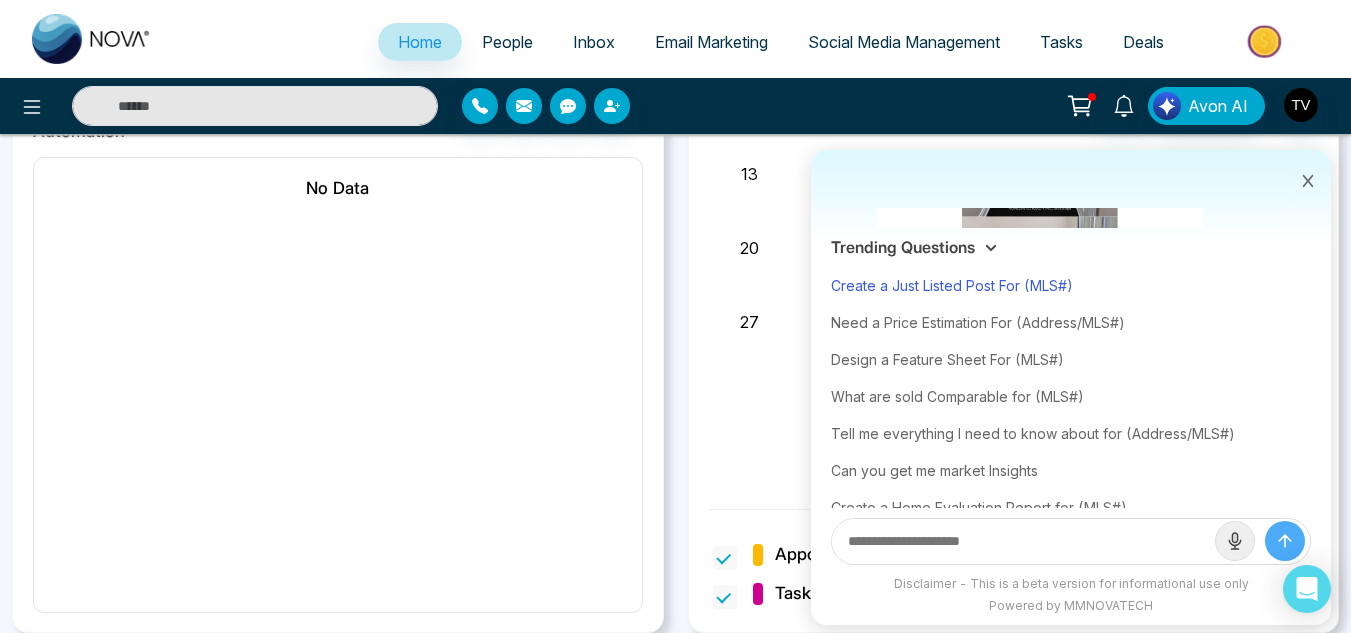 click on "Create a Just Listed Post For (MLS#)" at bounding box center (1071, 285) 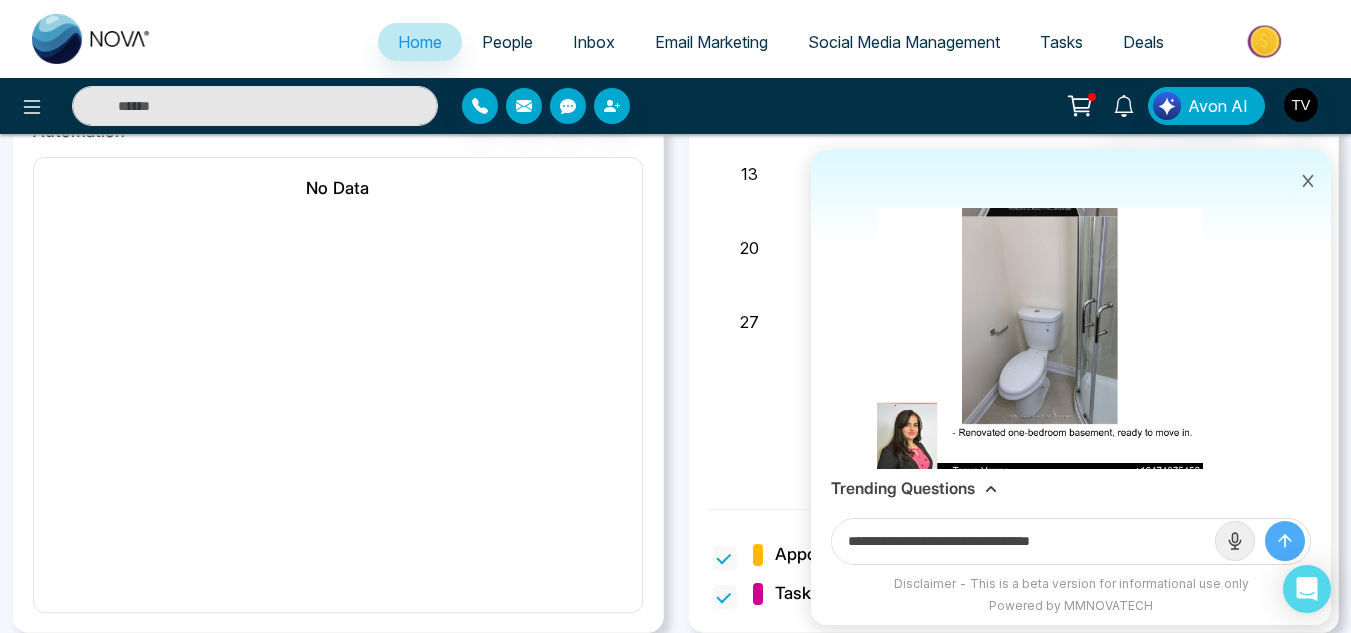 click on "**********" at bounding box center (1023, 541) 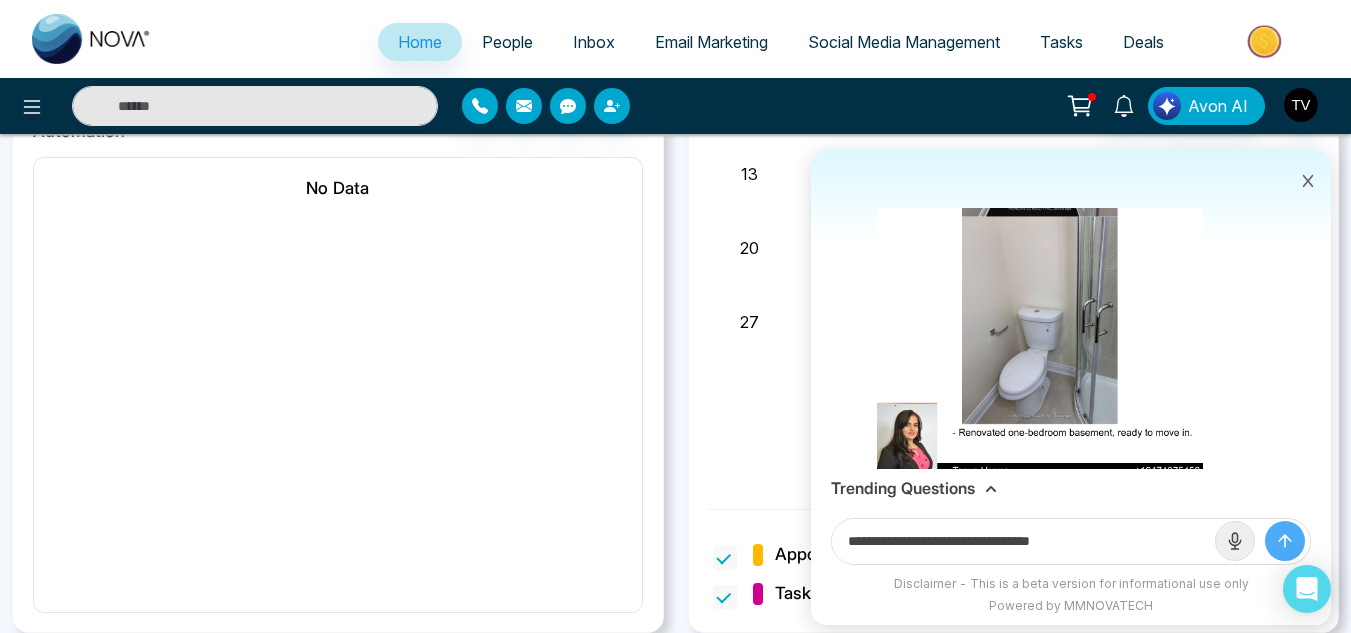 paste on "**********" 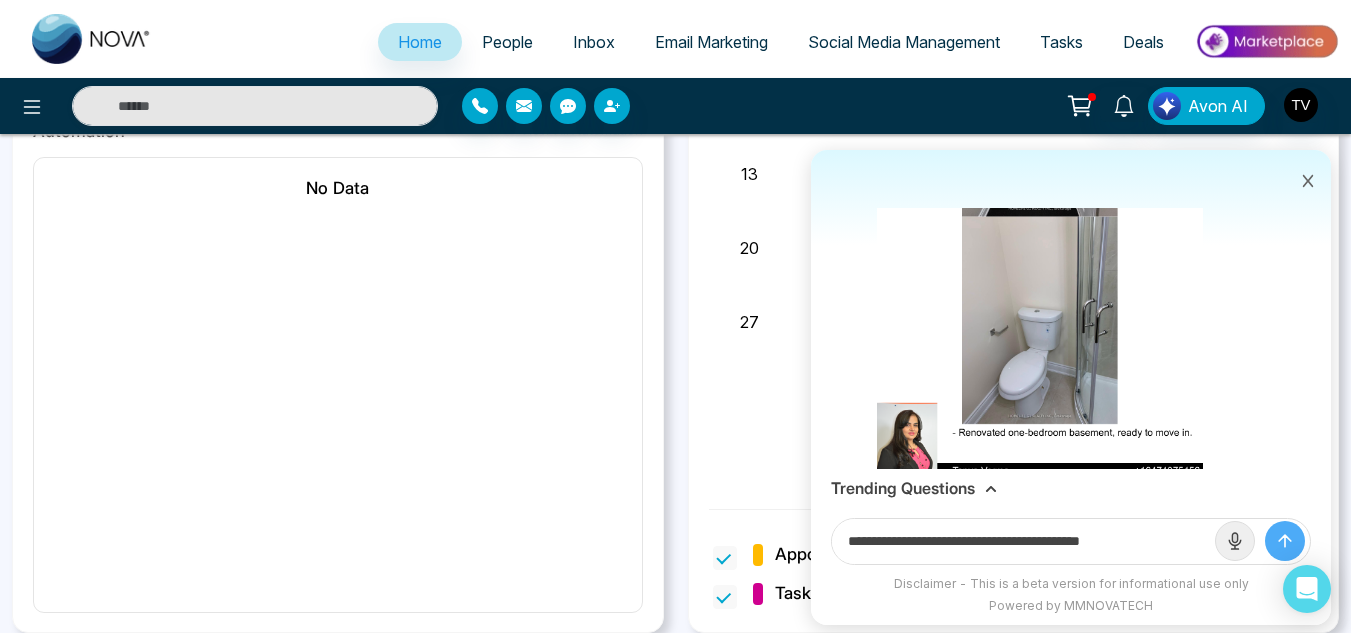 type on "**********" 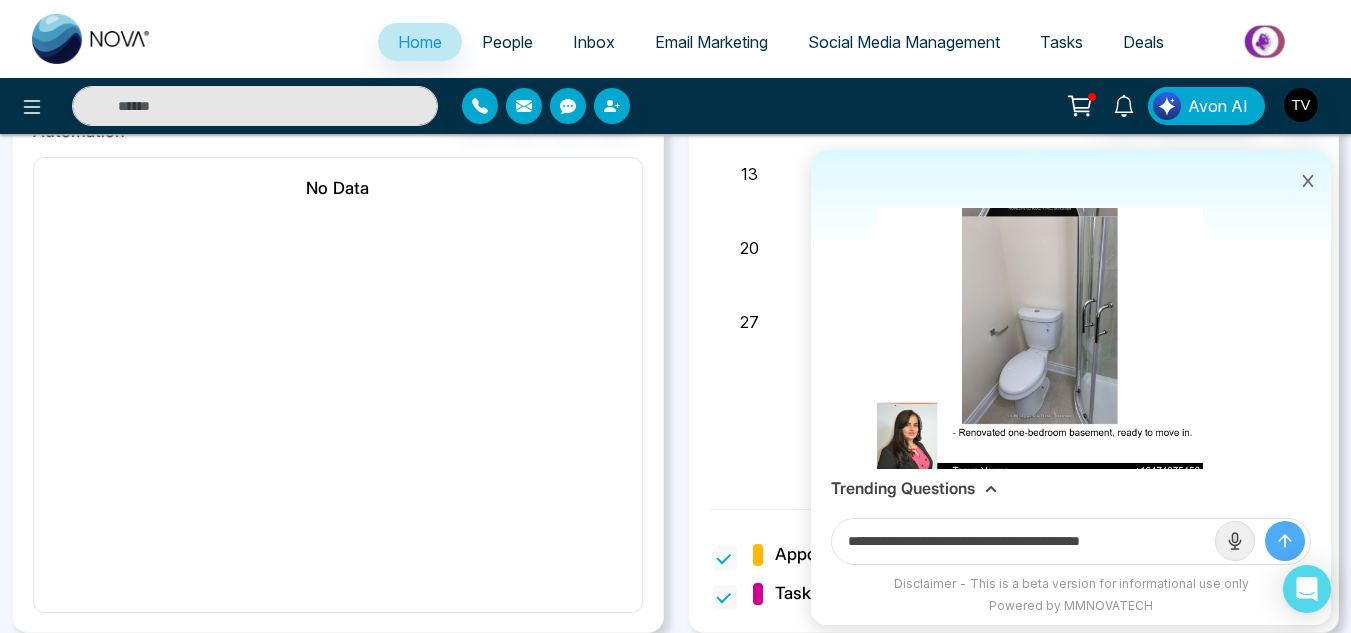 type 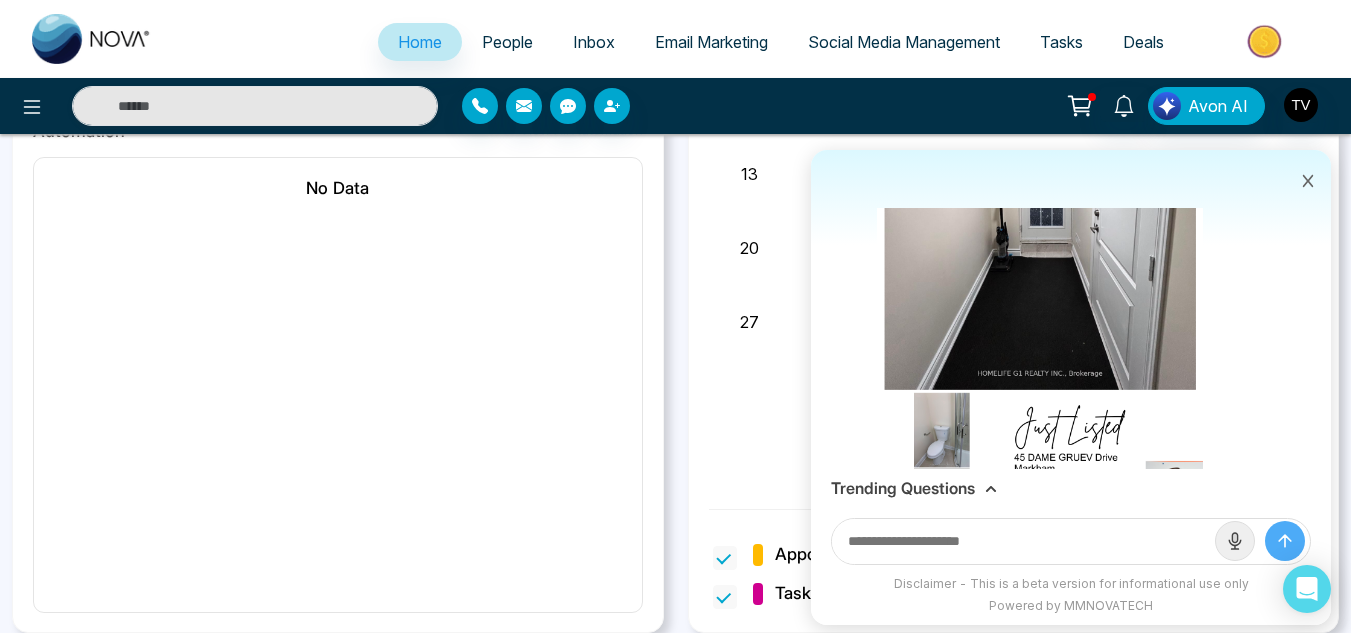 scroll, scrollTop: 4672, scrollLeft: 0, axis: vertical 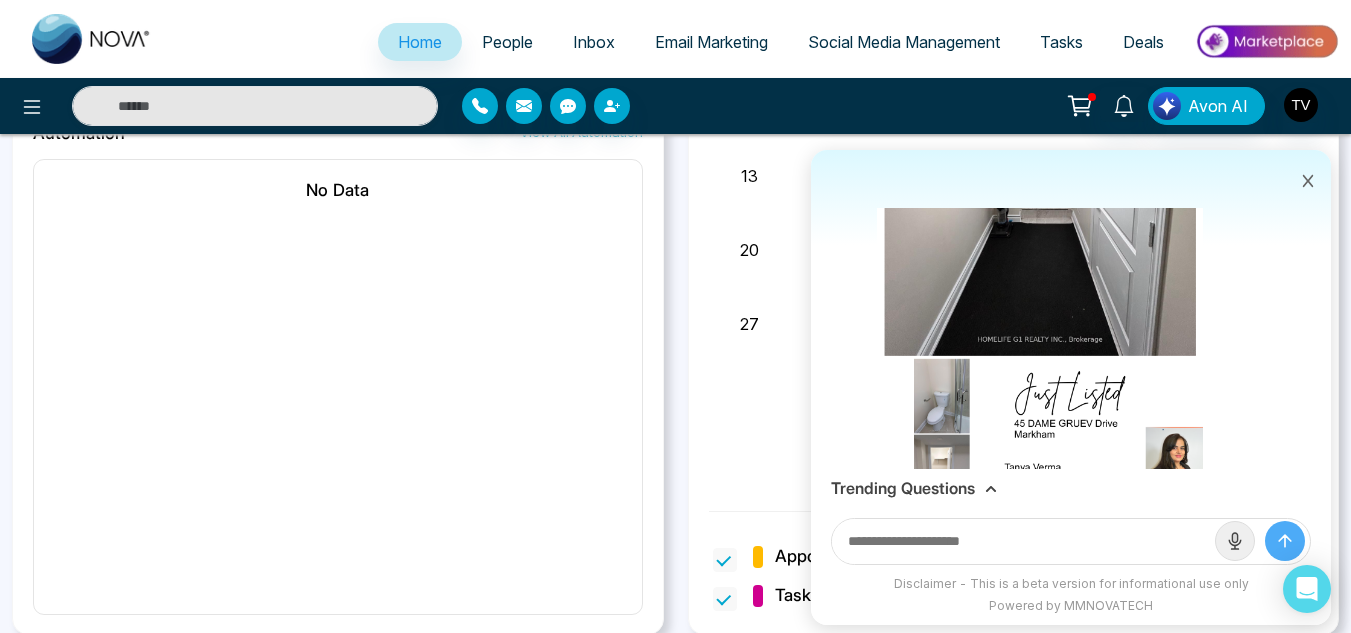 click on "No Data" at bounding box center (338, 387) 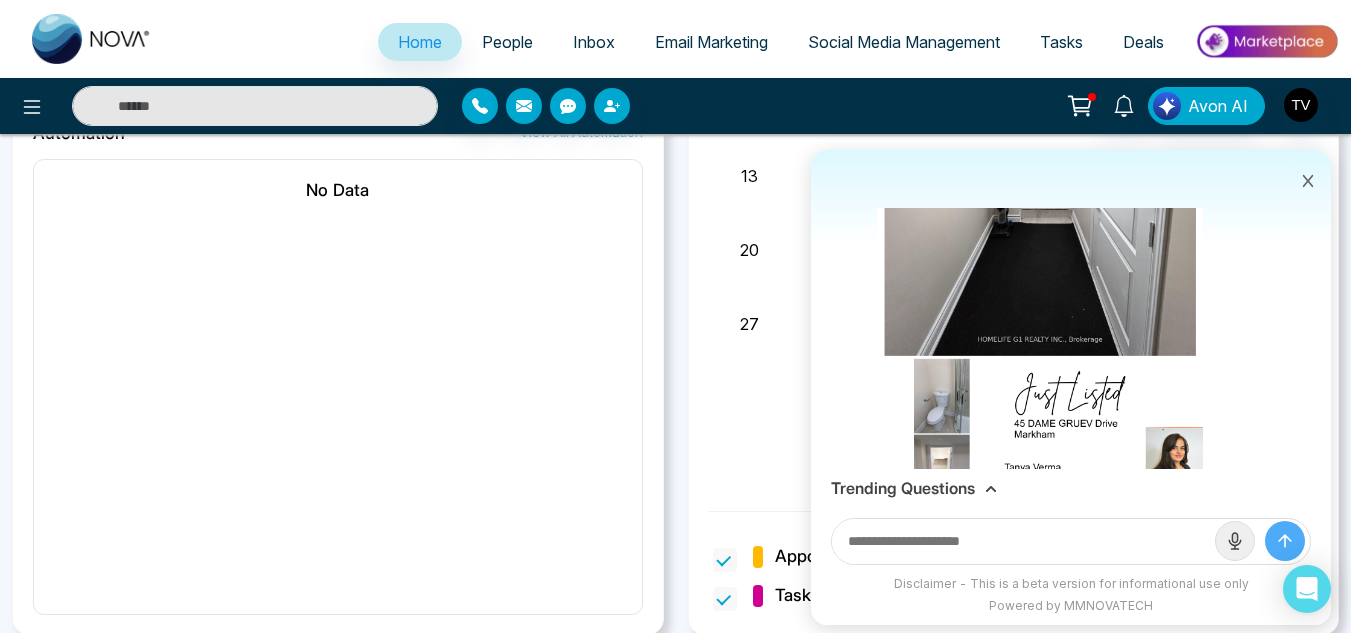 click on "Home" at bounding box center [420, 42] 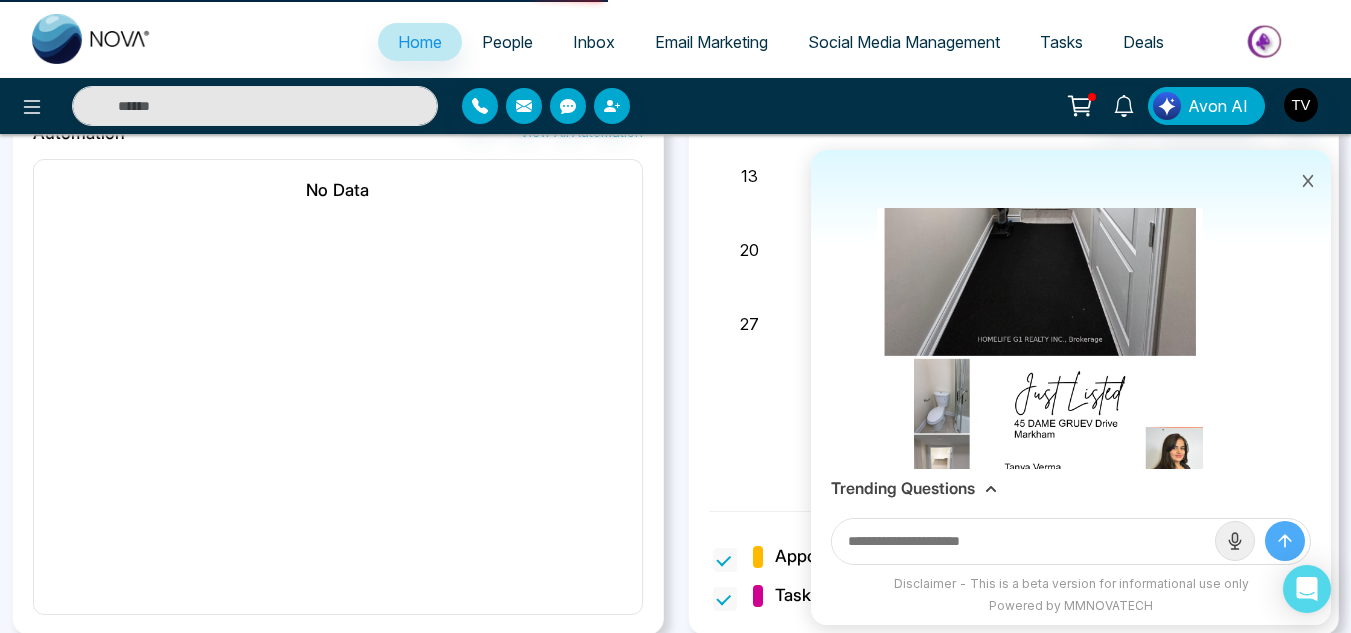 scroll, scrollTop: 0, scrollLeft: 0, axis: both 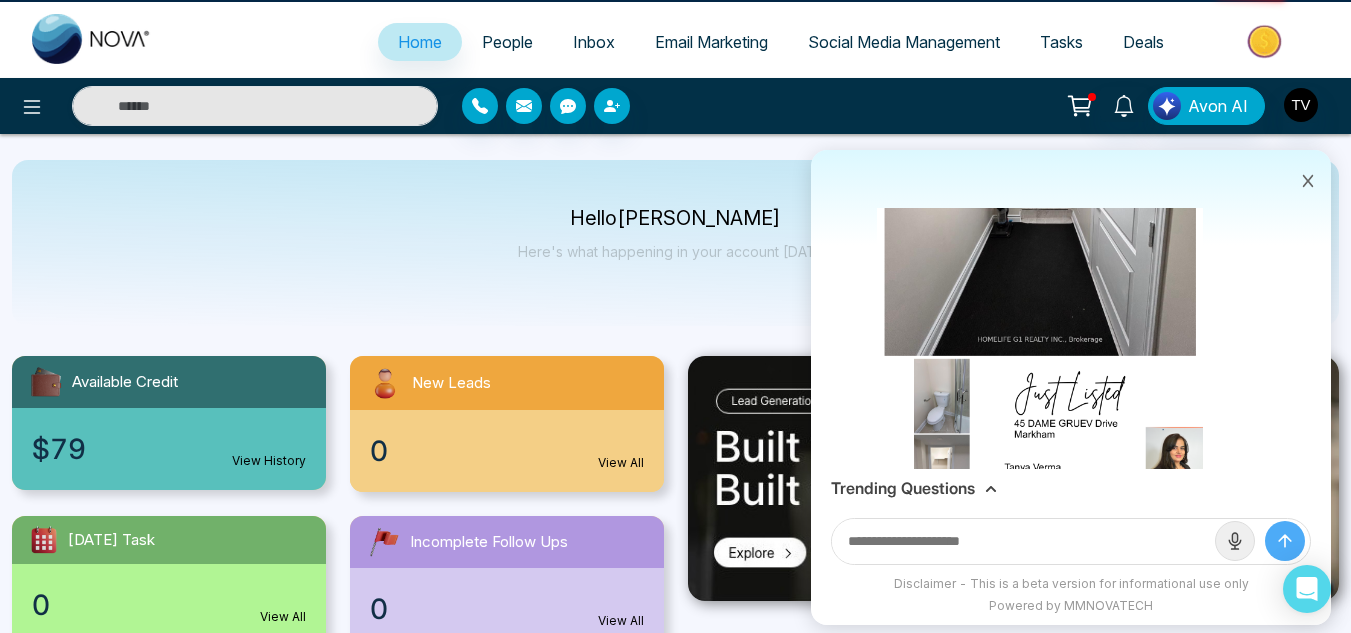 click on "Home" at bounding box center (420, 42) 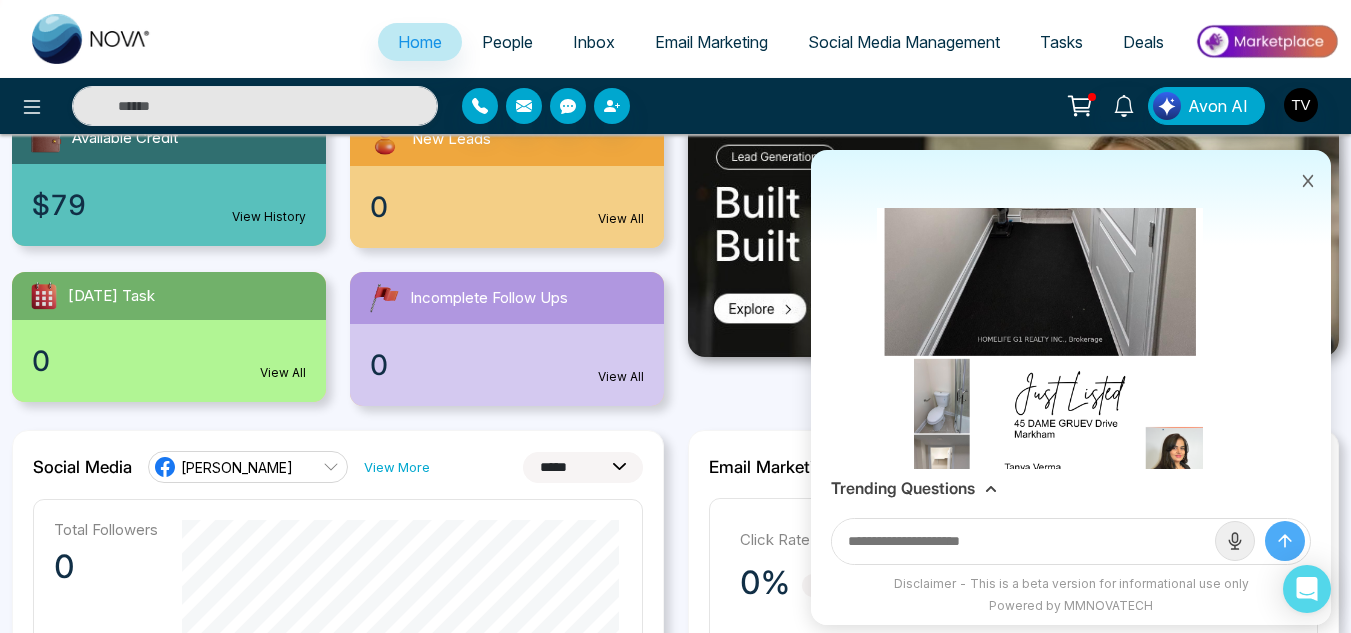 scroll, scrollTop: 284, scrollLeft: 0, axis: vertical 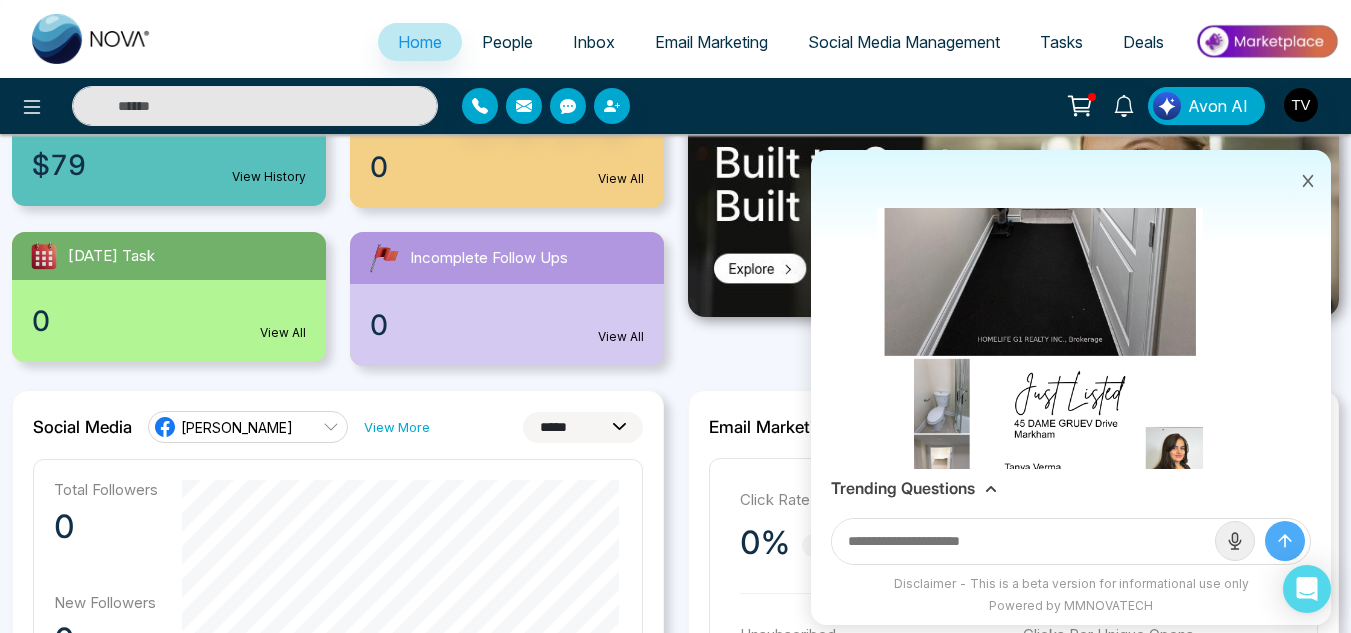 click 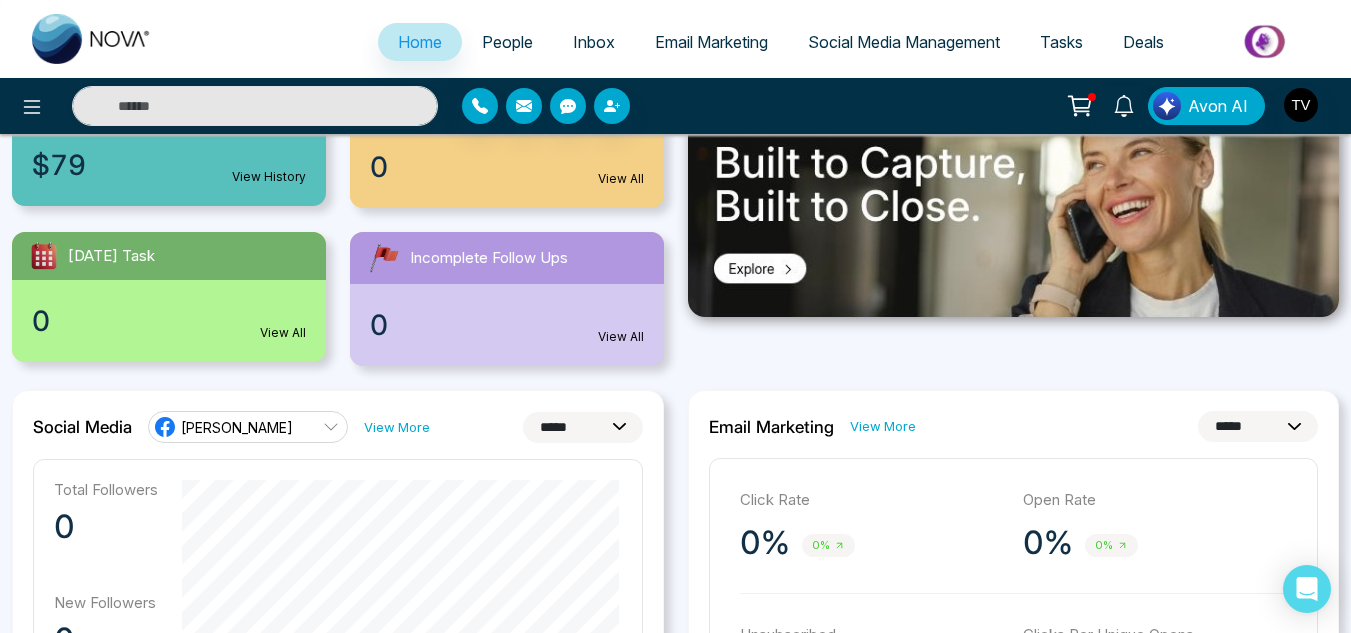 click on "Email Marketing" at bounding box center [711, 42] 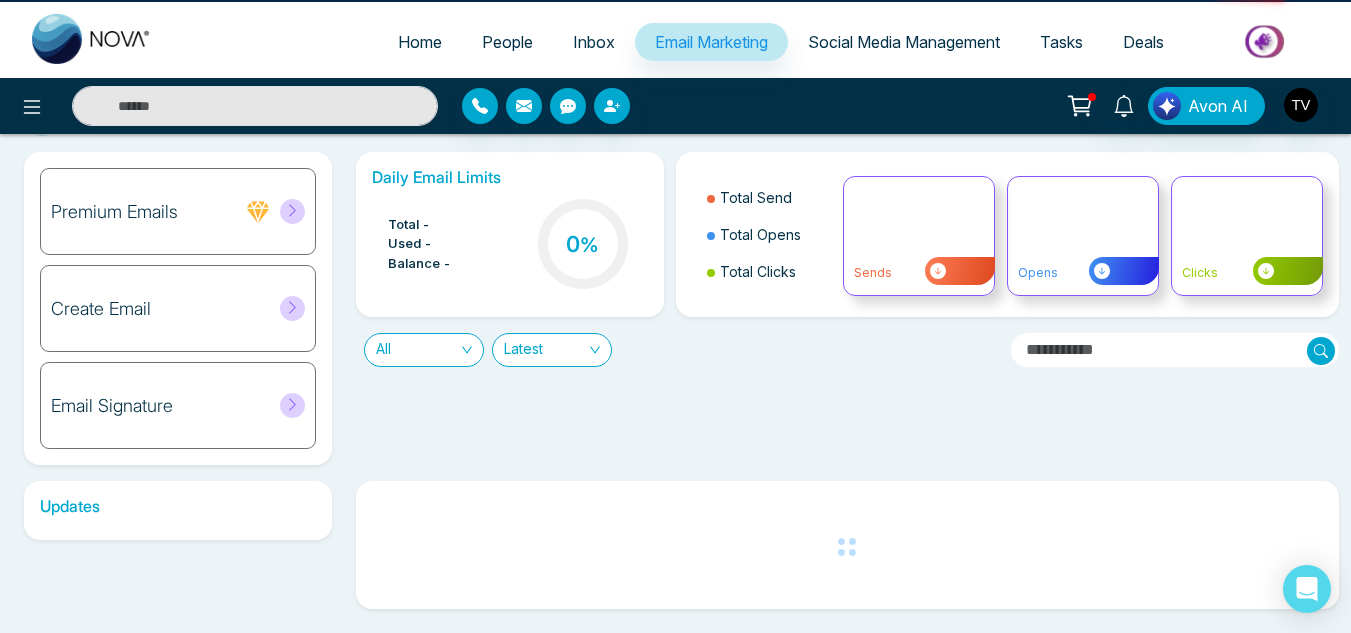 scroll, scrollTop: 0, scrollLeft: 0, axis: both 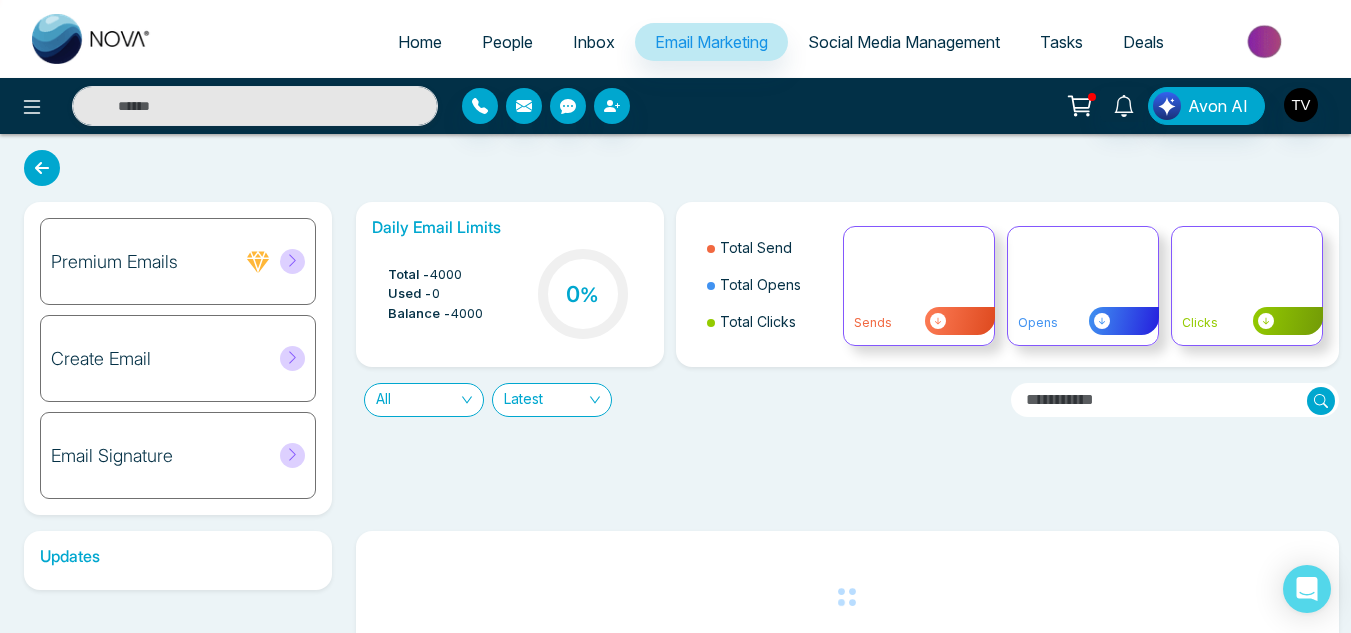 click on "Premium Emails" at bounding box center (114, 262) 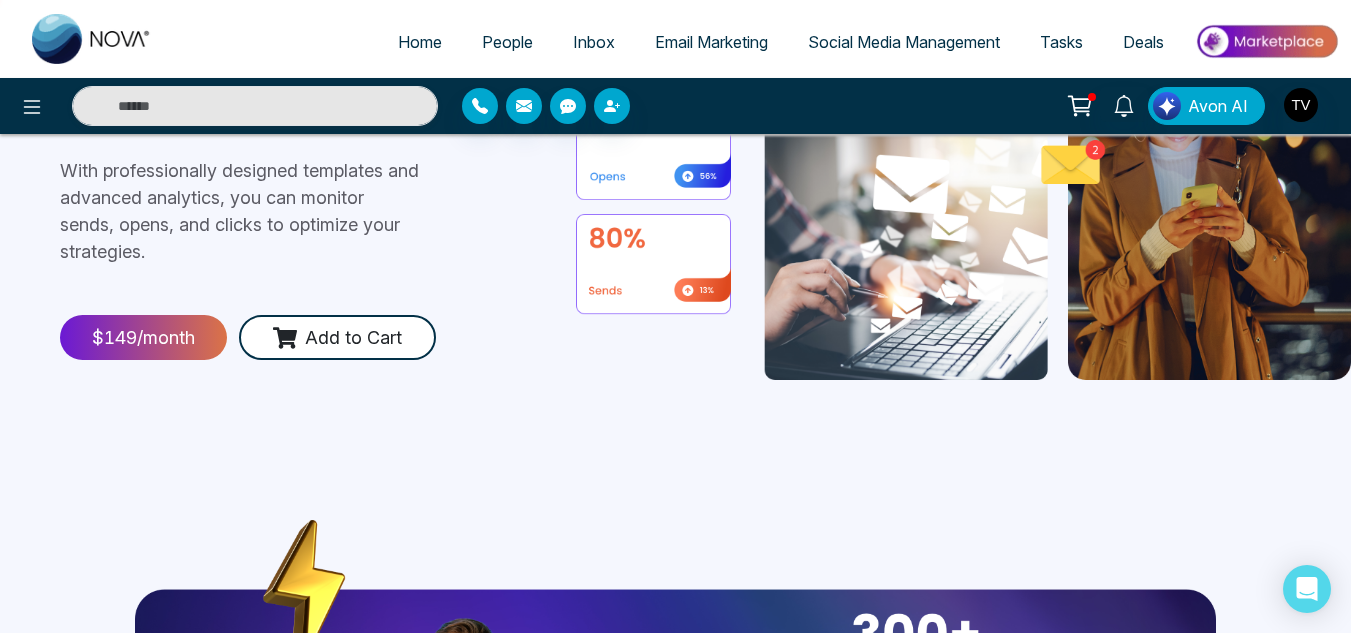 scroll, scrollTop: 0, scrollLeft: 0, axis: both 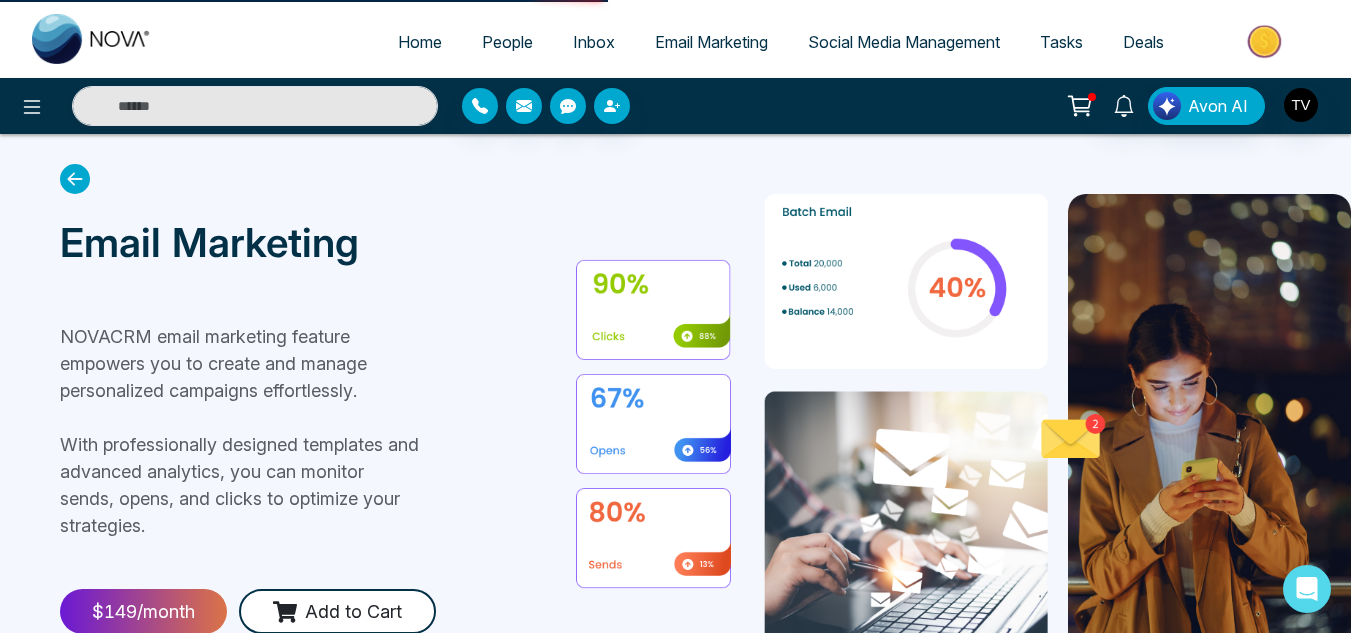 click on "Home" at bounding box center (420, 42) 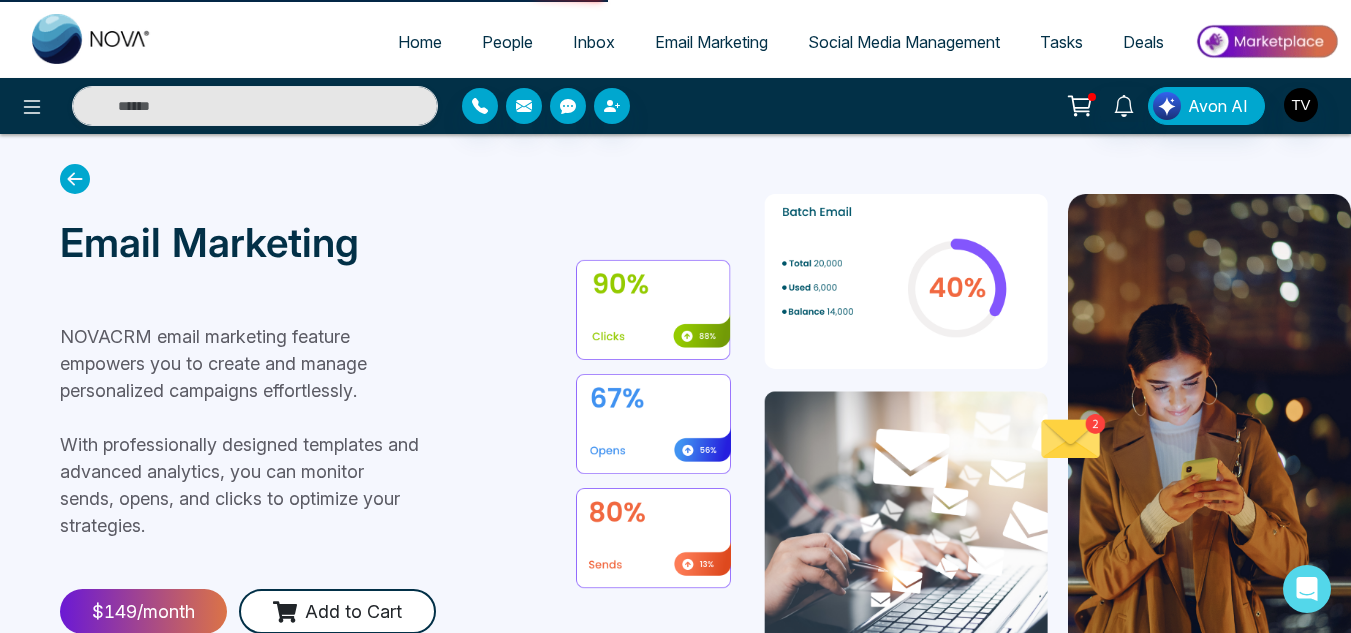 select on "*" 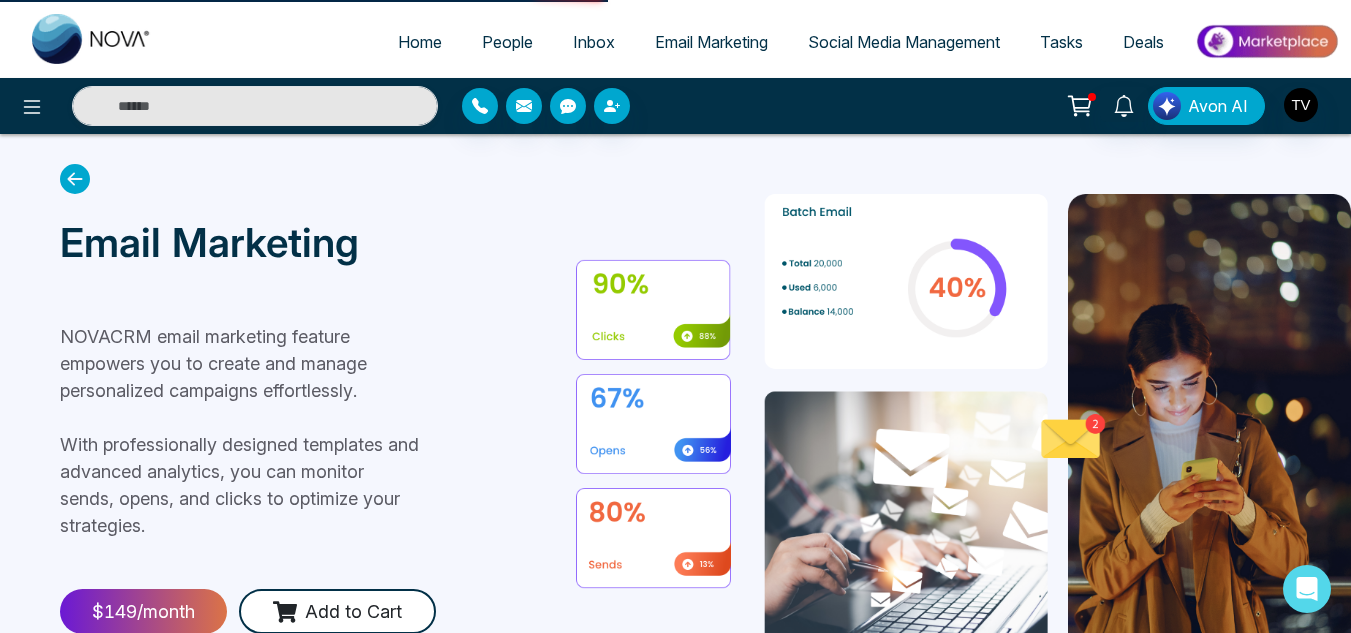 select on "*" 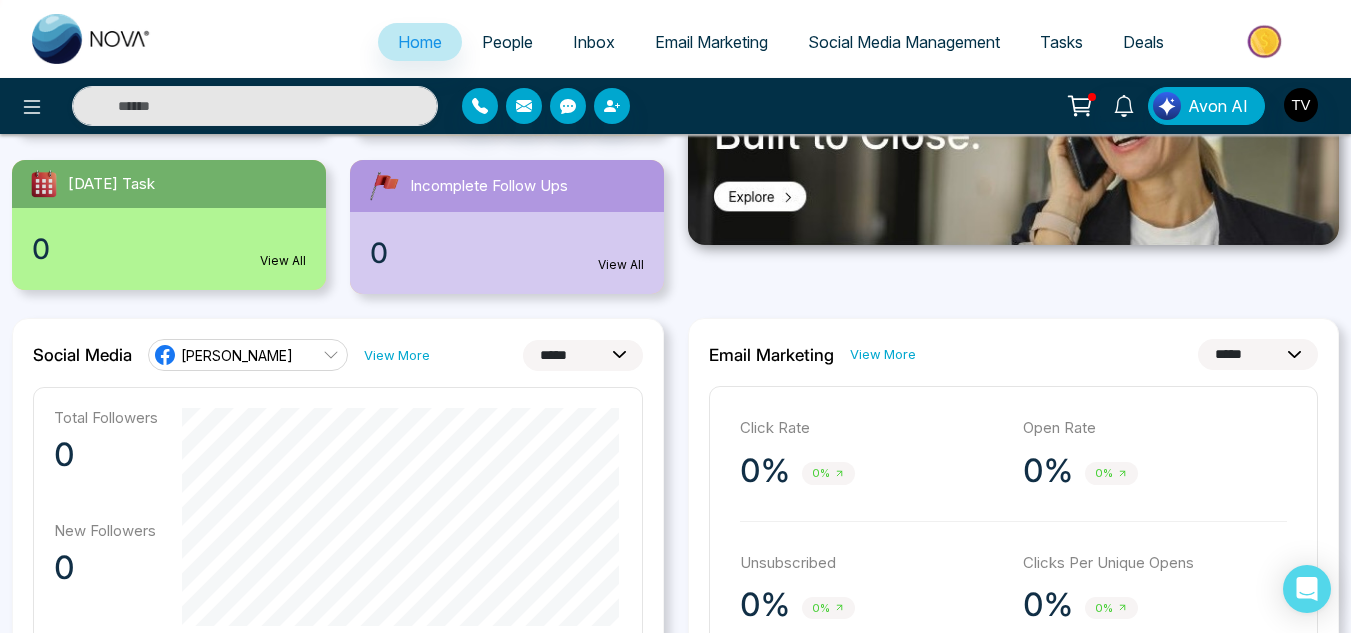 scroll, scrollTop: 370, scrollLeft: 0, axis: vertical 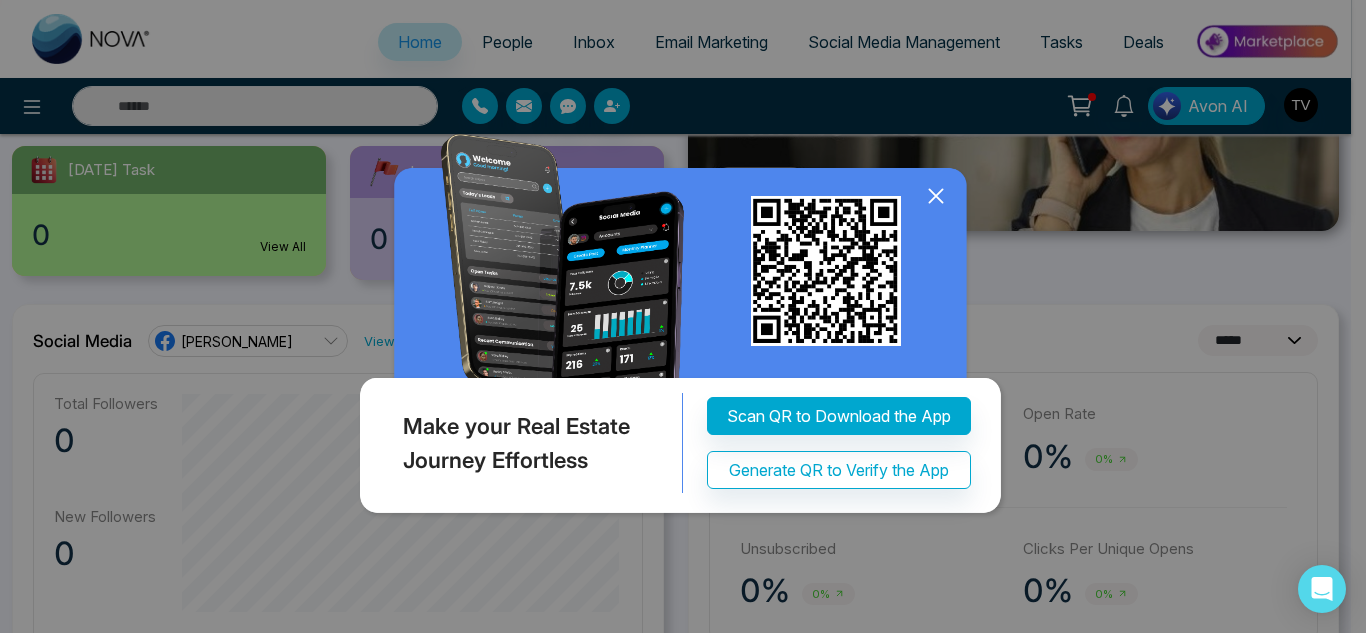 click 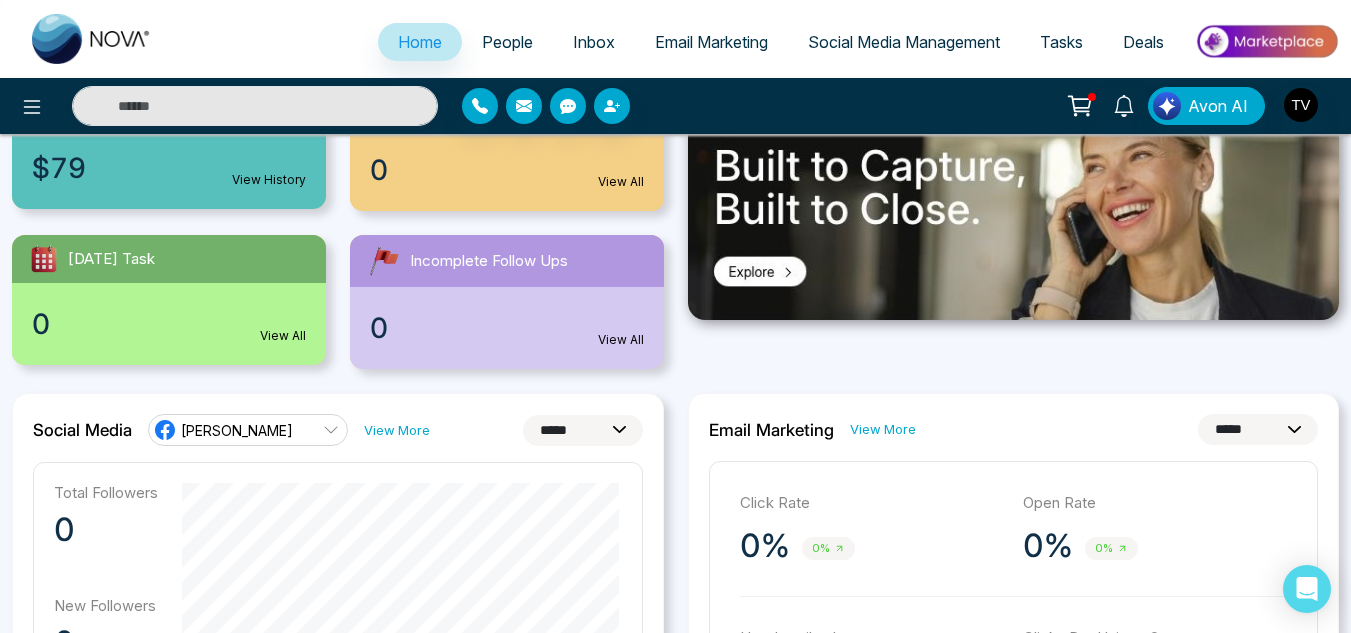 scroll, scrollTop: 282, scrollLeft: 0, axis: vertical 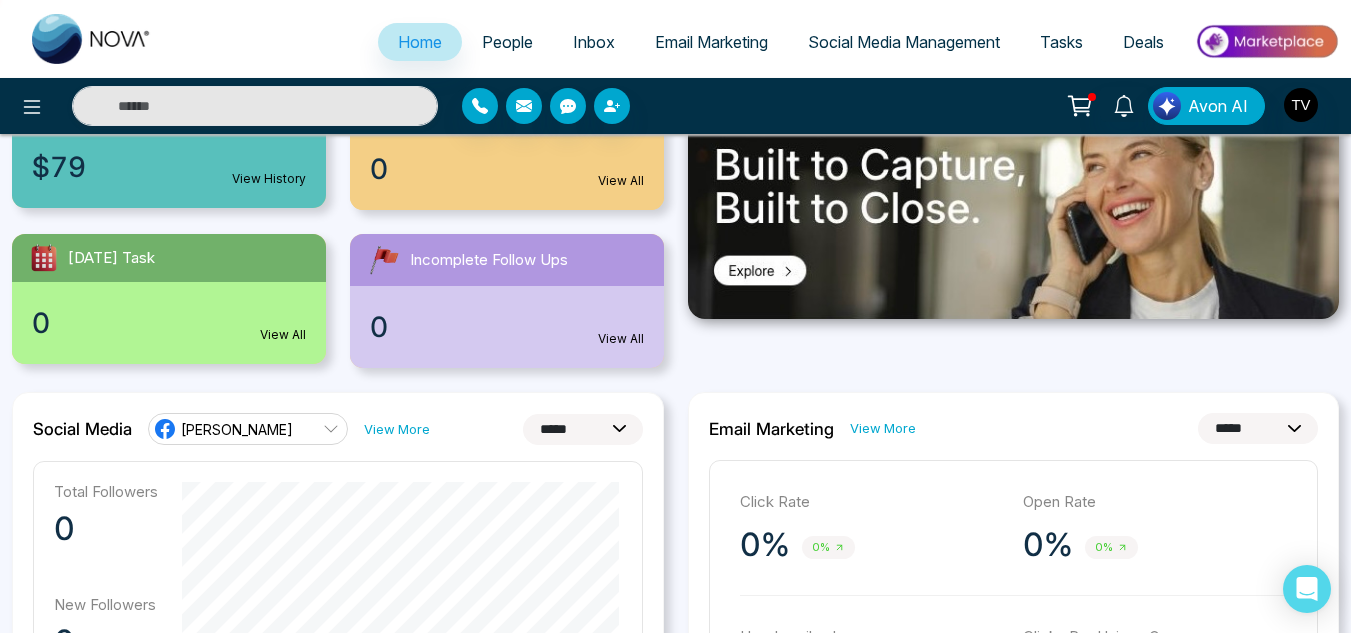 click at bounding box center (92, 39) 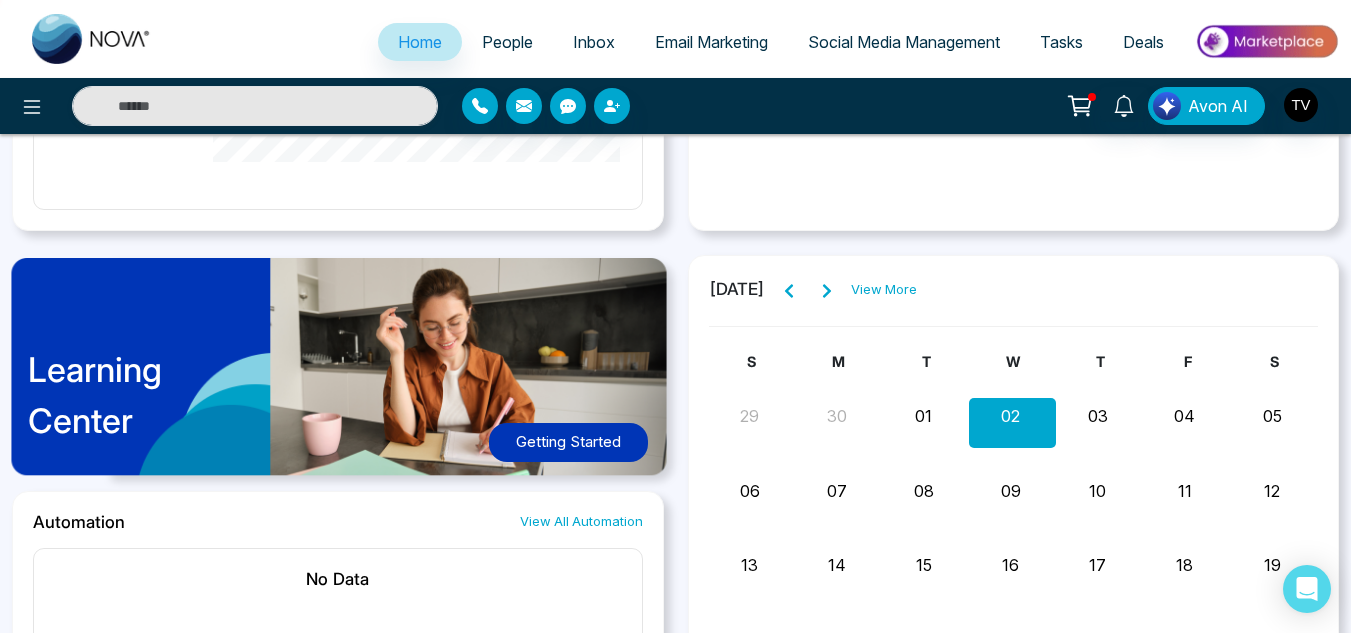 scroll, scrollTop: 1375, scrollLeft: 0, axis: vertical 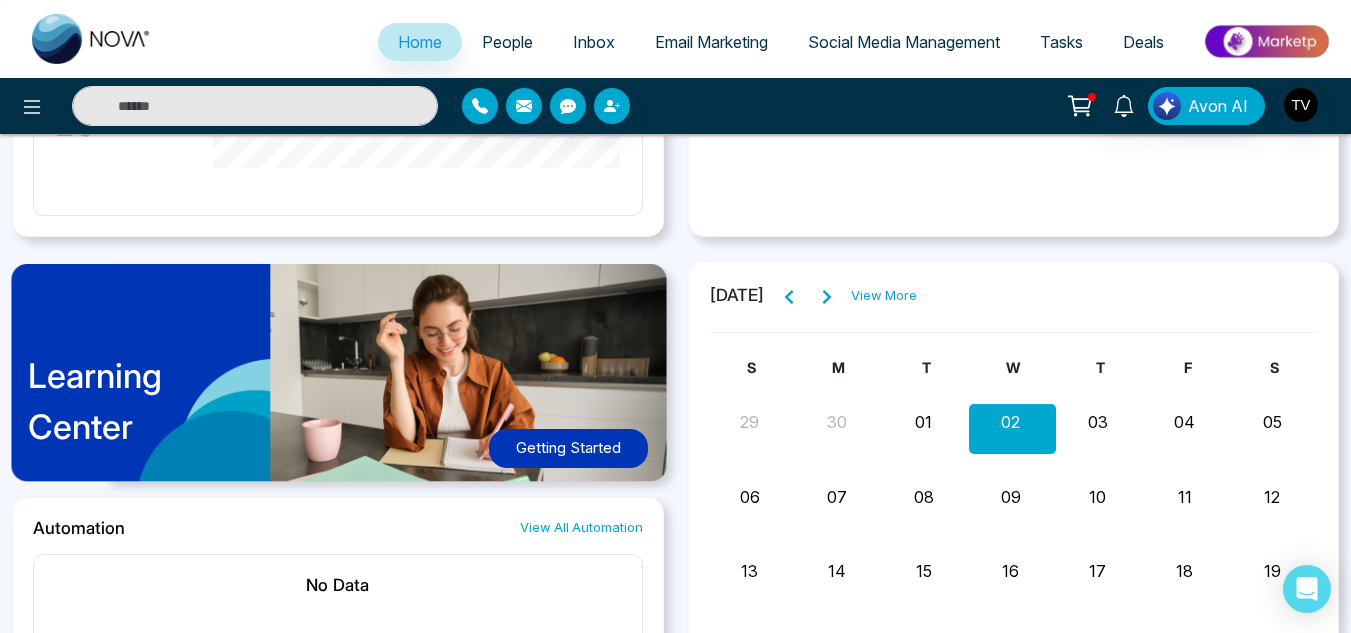 click on "Getting Started" at bounding box center [568, 448] 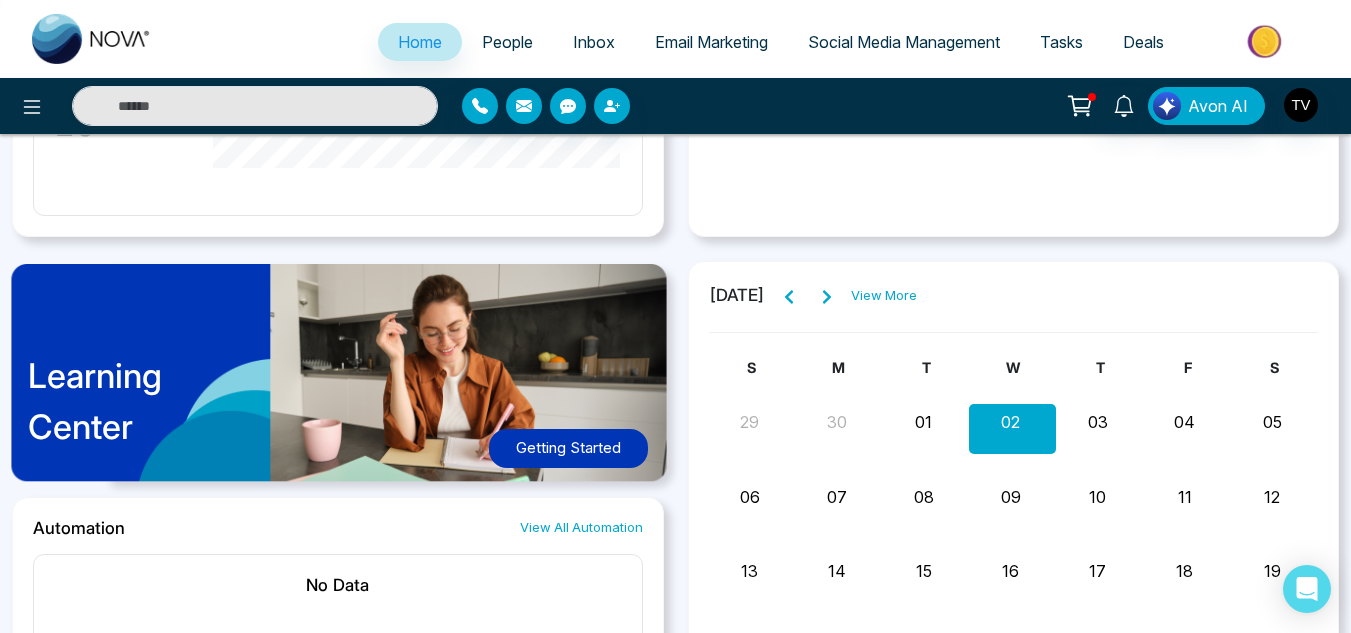 scroll, scrollTop: 1369, scrollLeft: 0, axis: vertical 